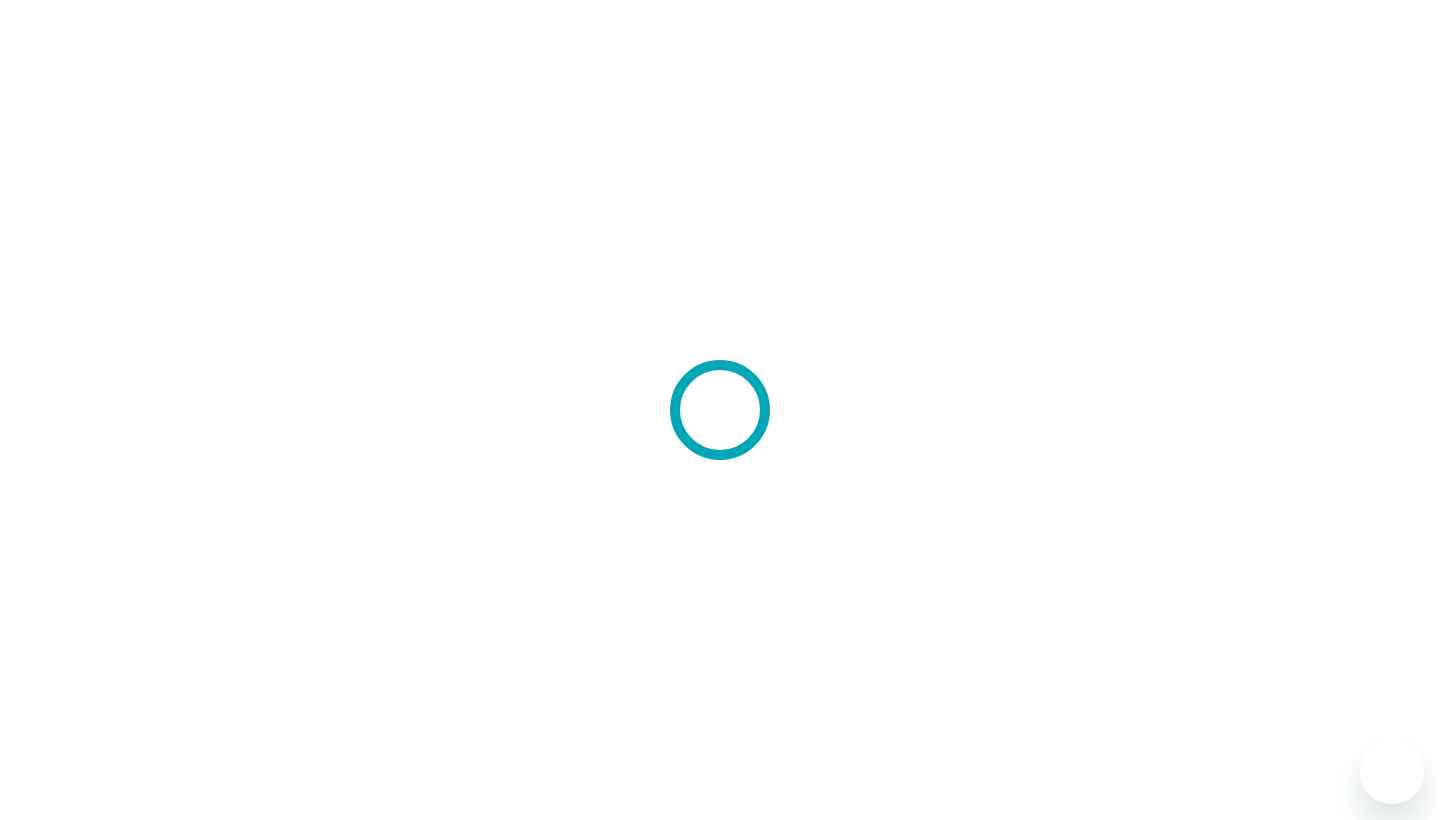 scroll, scrollTop: 0, scrollLeft: 0, axis: both 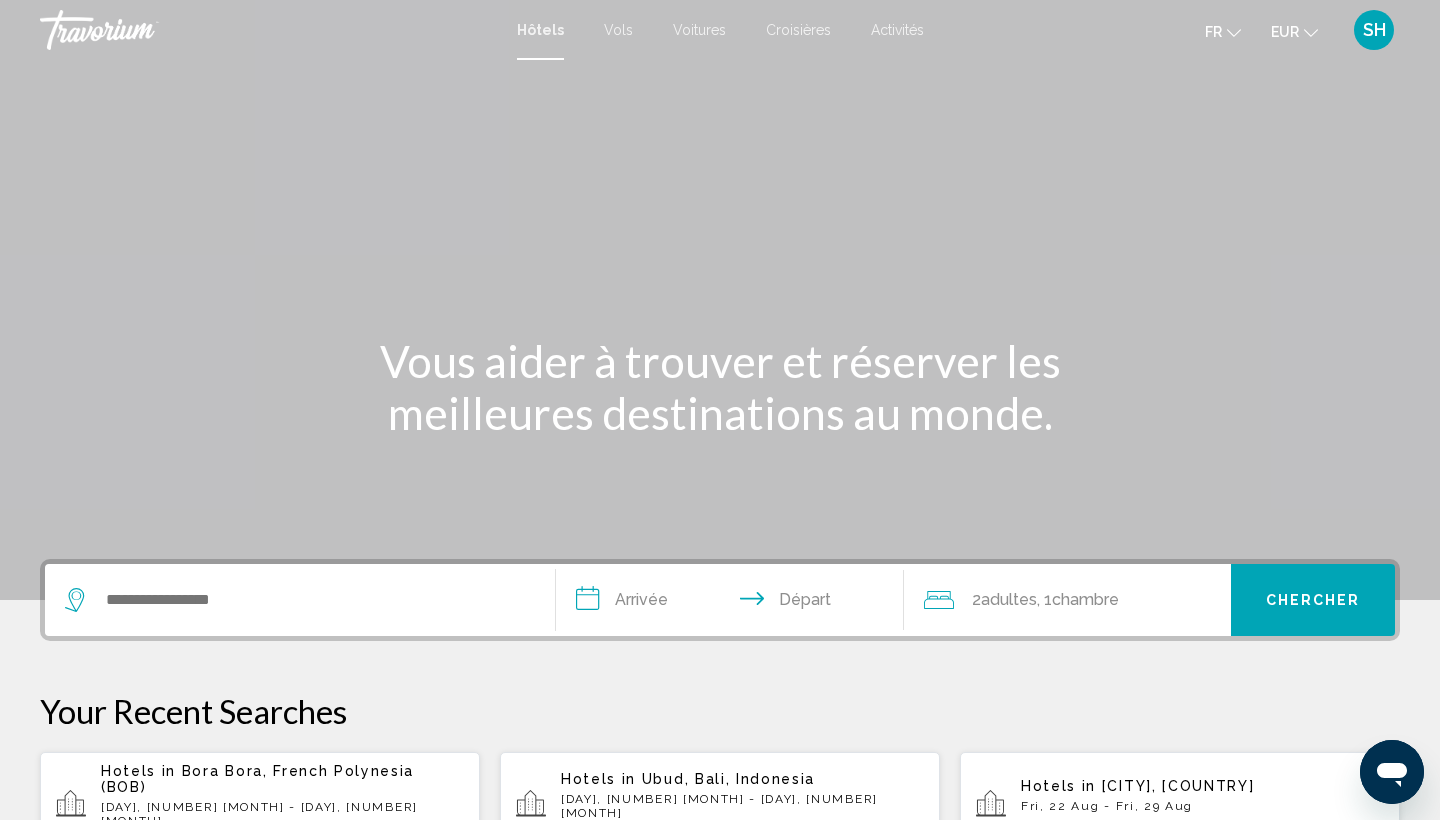 click at bounding box center (300, 600) 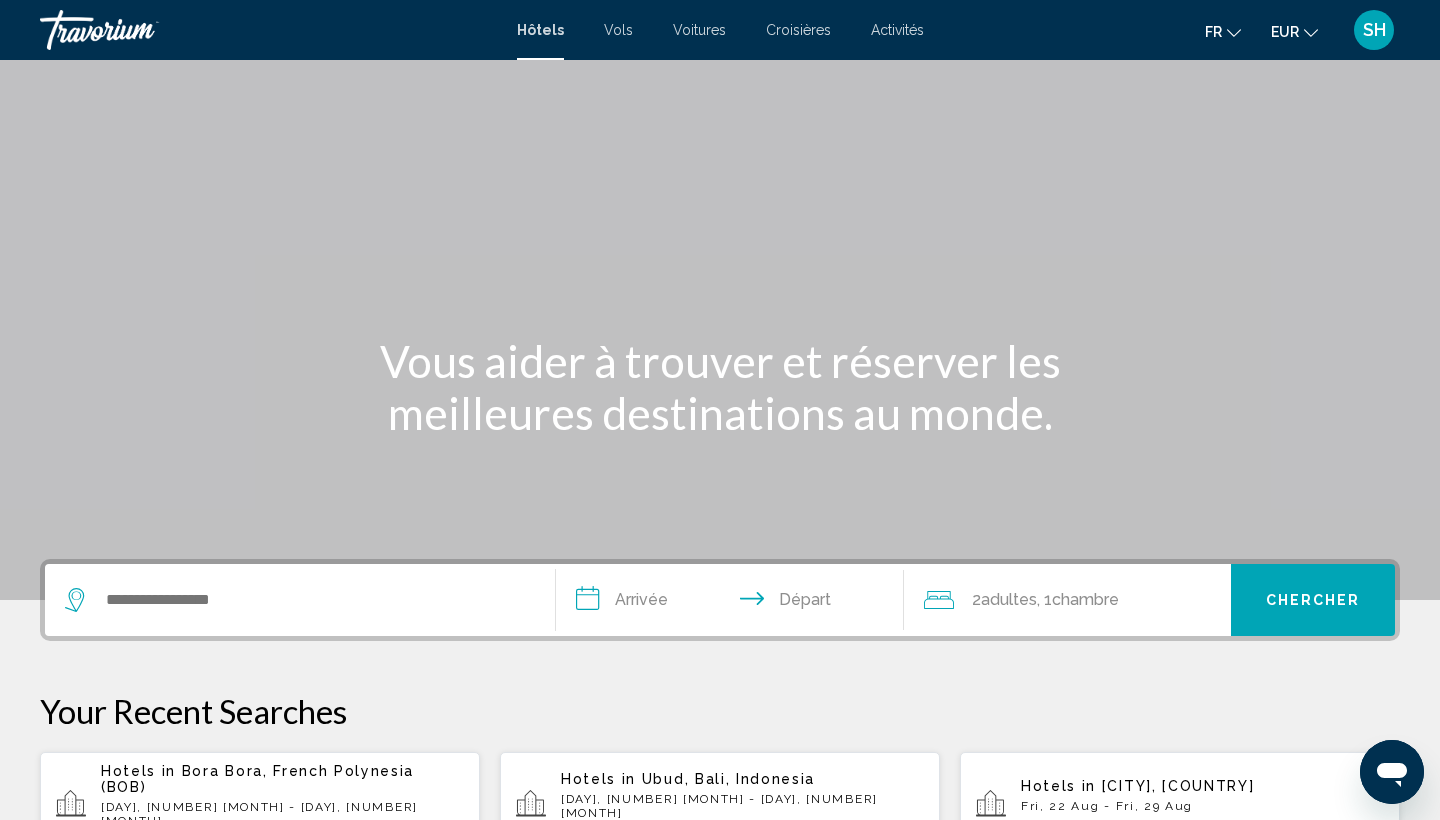 scroll, scrollTop: 494, scrollLeft: 0, axis: vertical 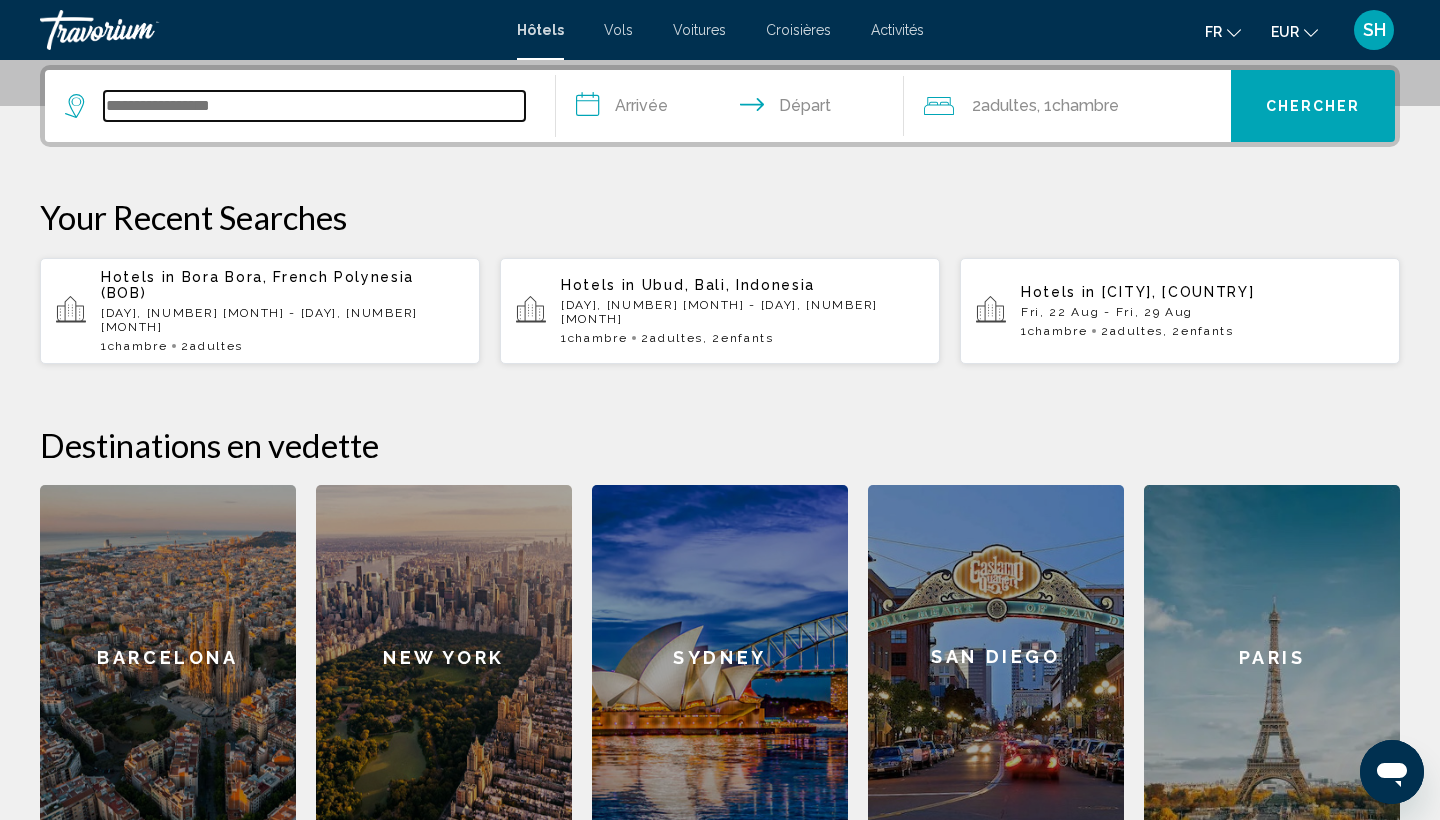 click at bounding box center [314, 106] 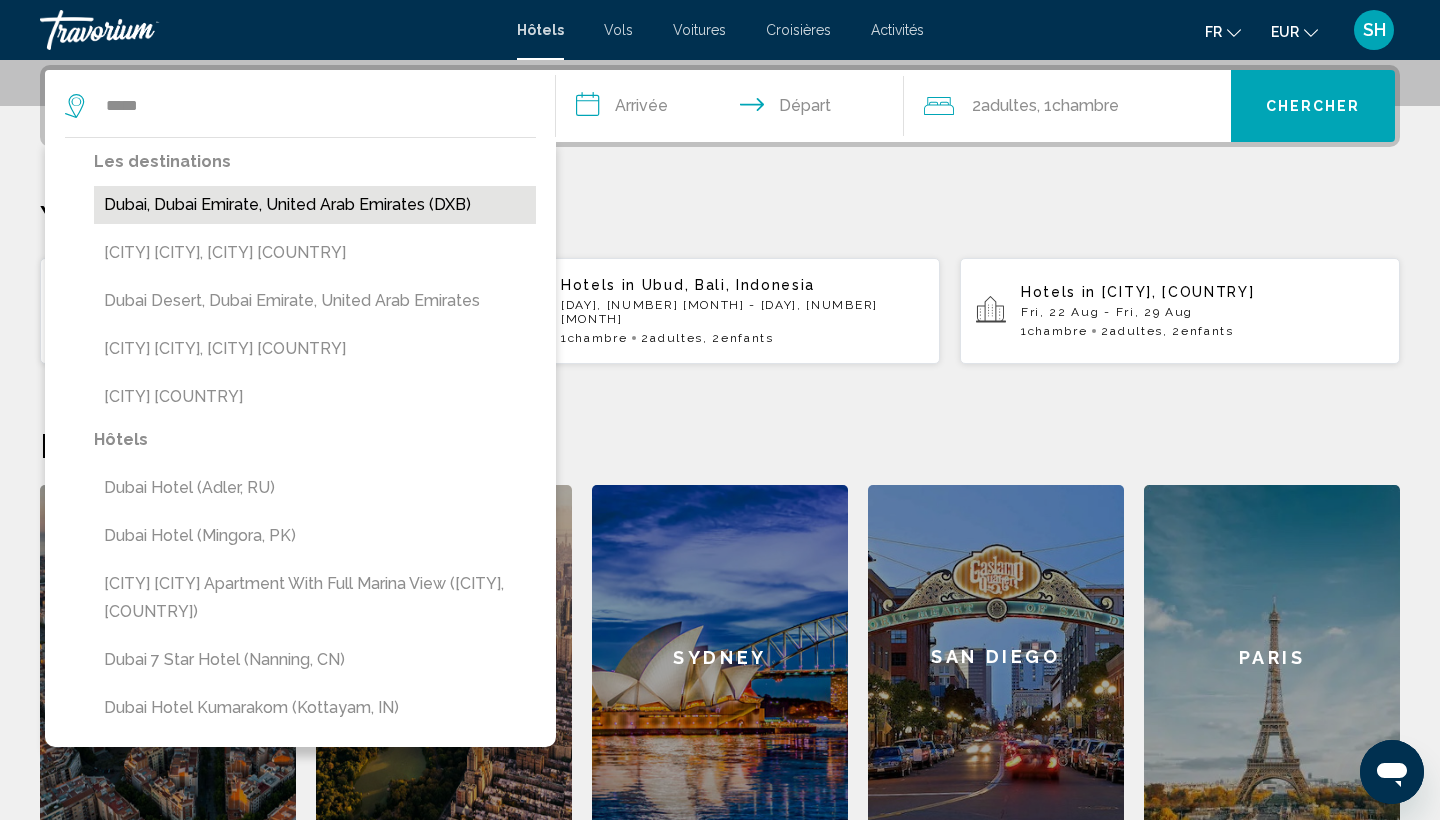 click on "Dubai, Dubai Emirate, United Arab Emirates (DXB)" at bounding box center (315, 205) 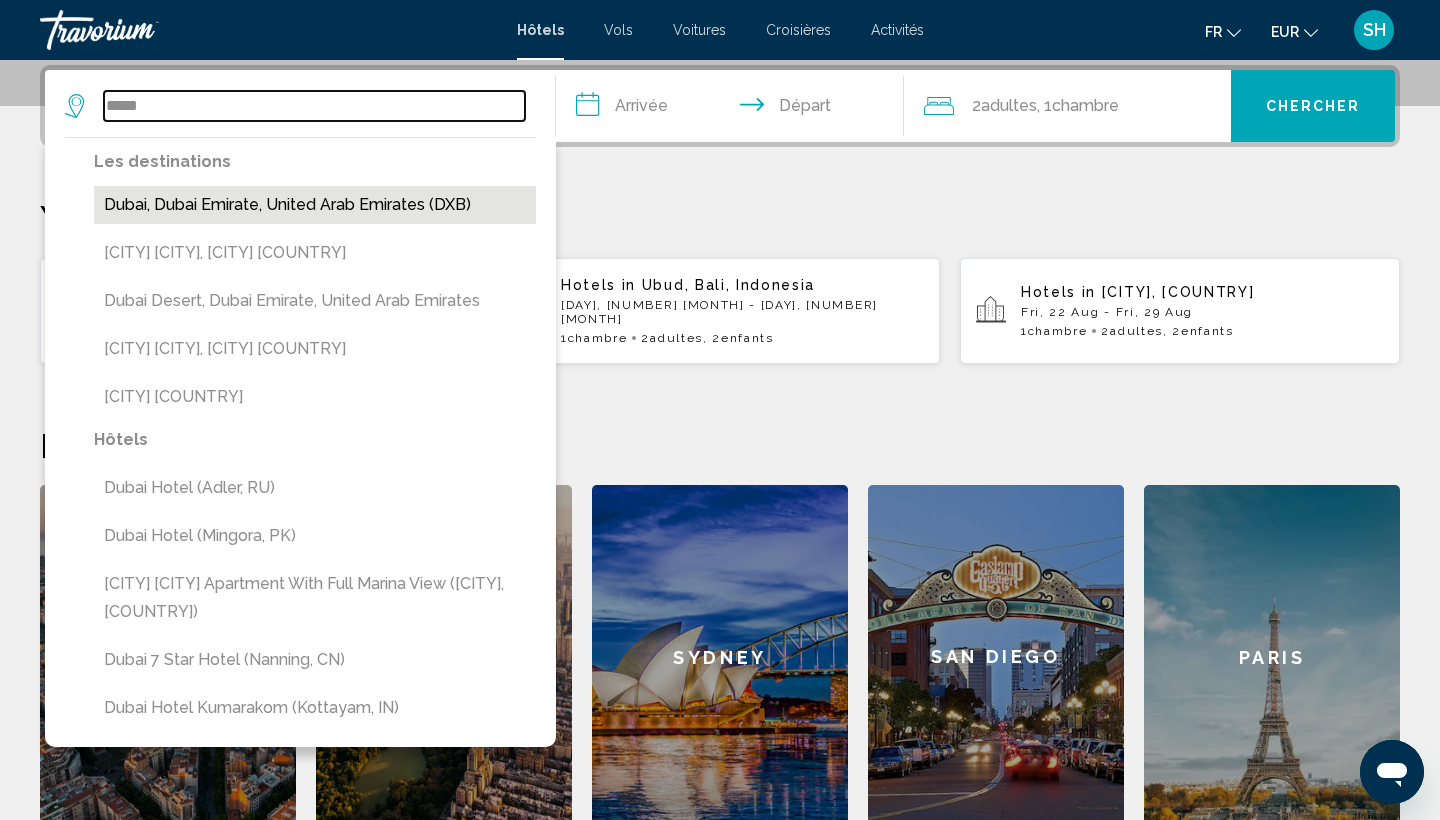 type on "**********" 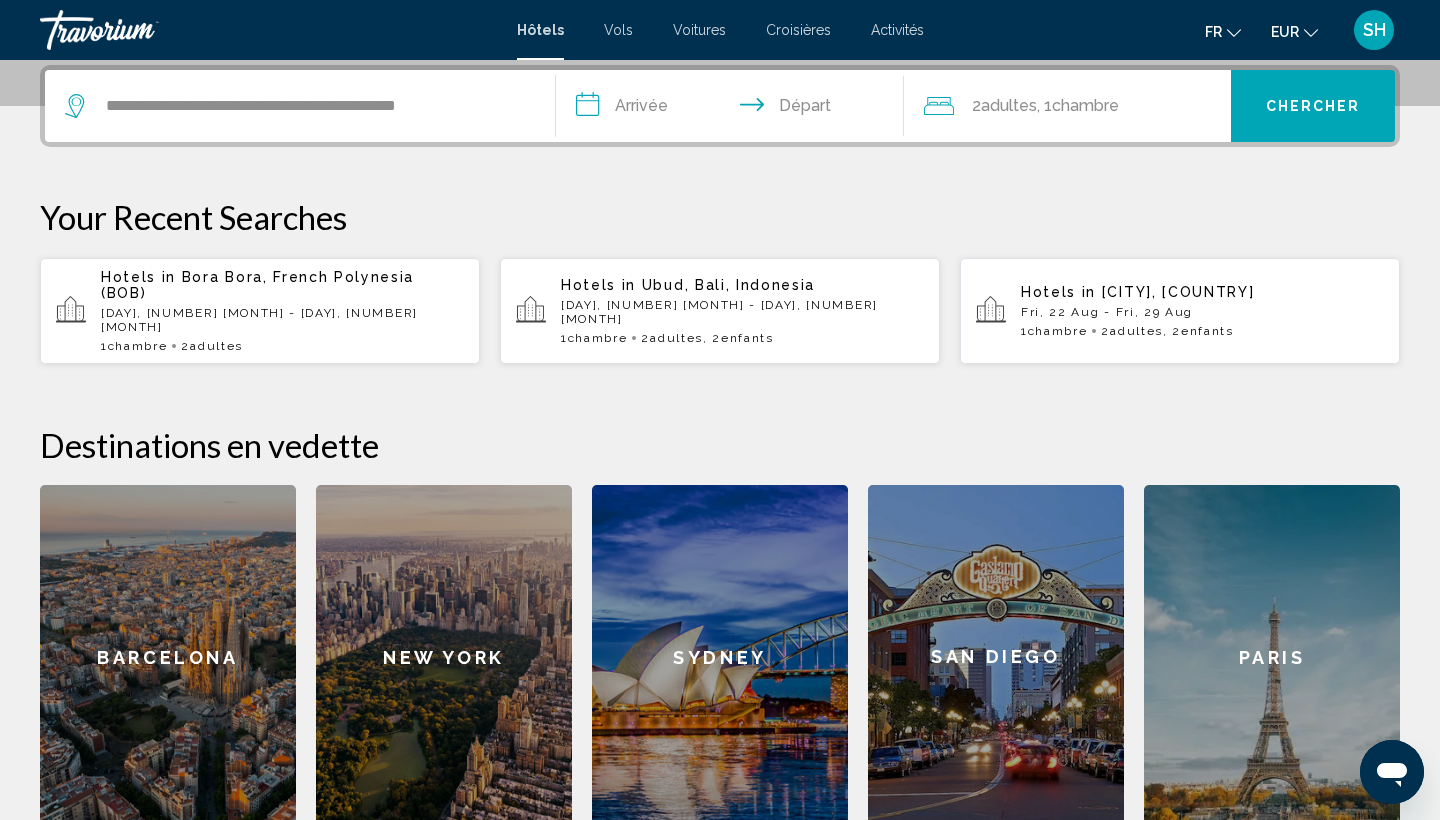 click on "**********" at bounding box center (734, 109) 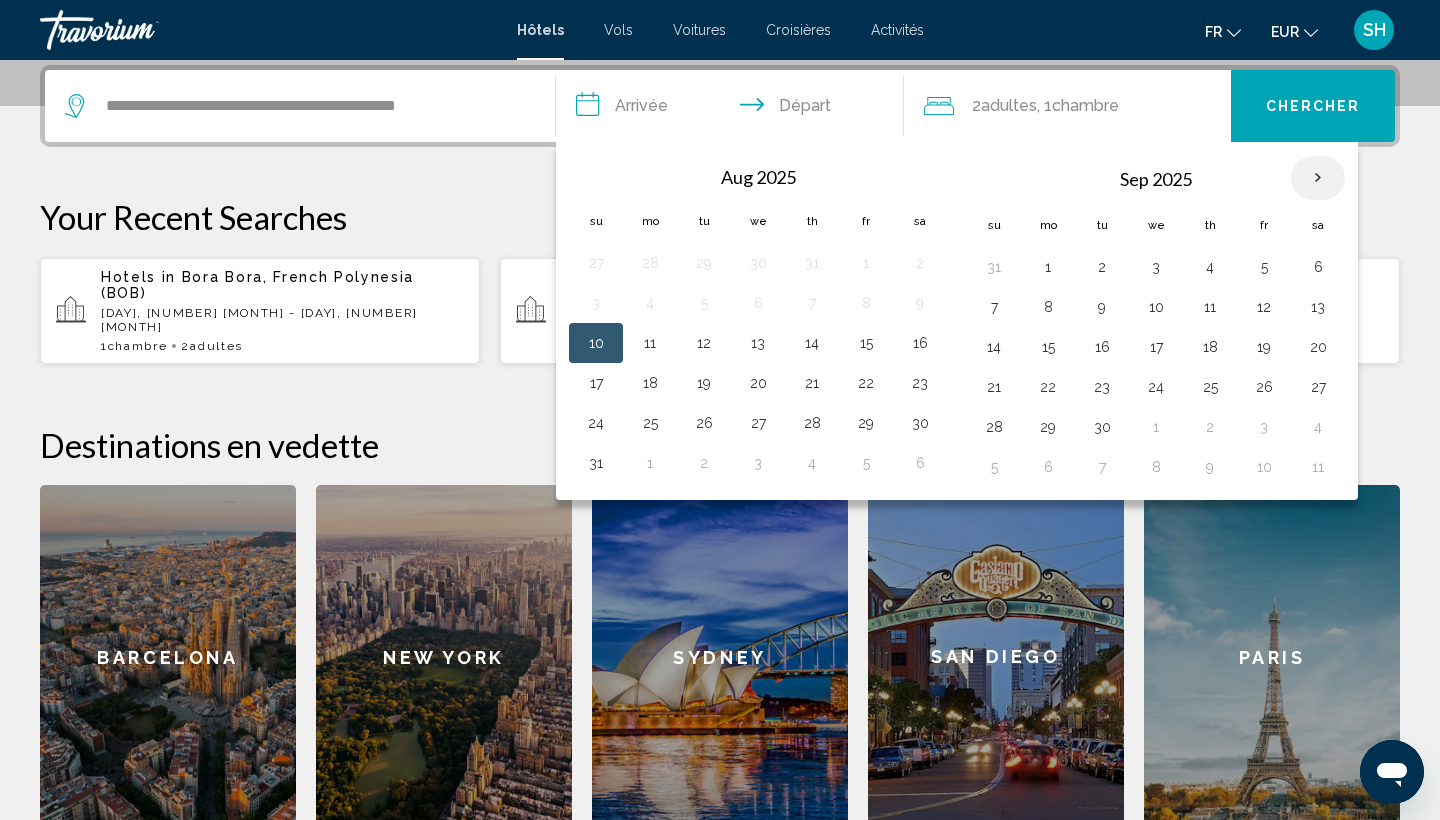 click at bounding box center [1318, 178] 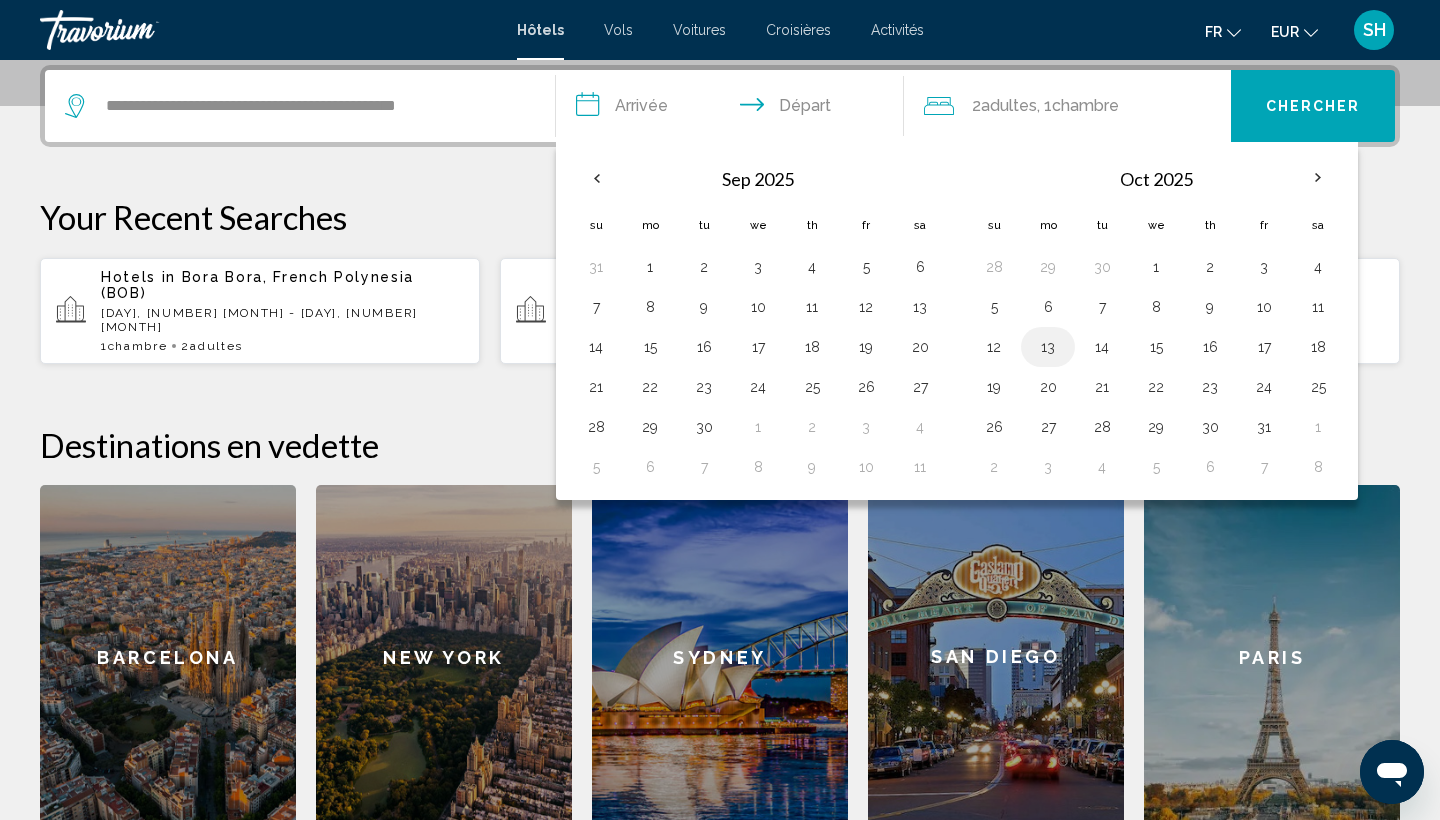 click on "13" at bounding box center [1048, 347] 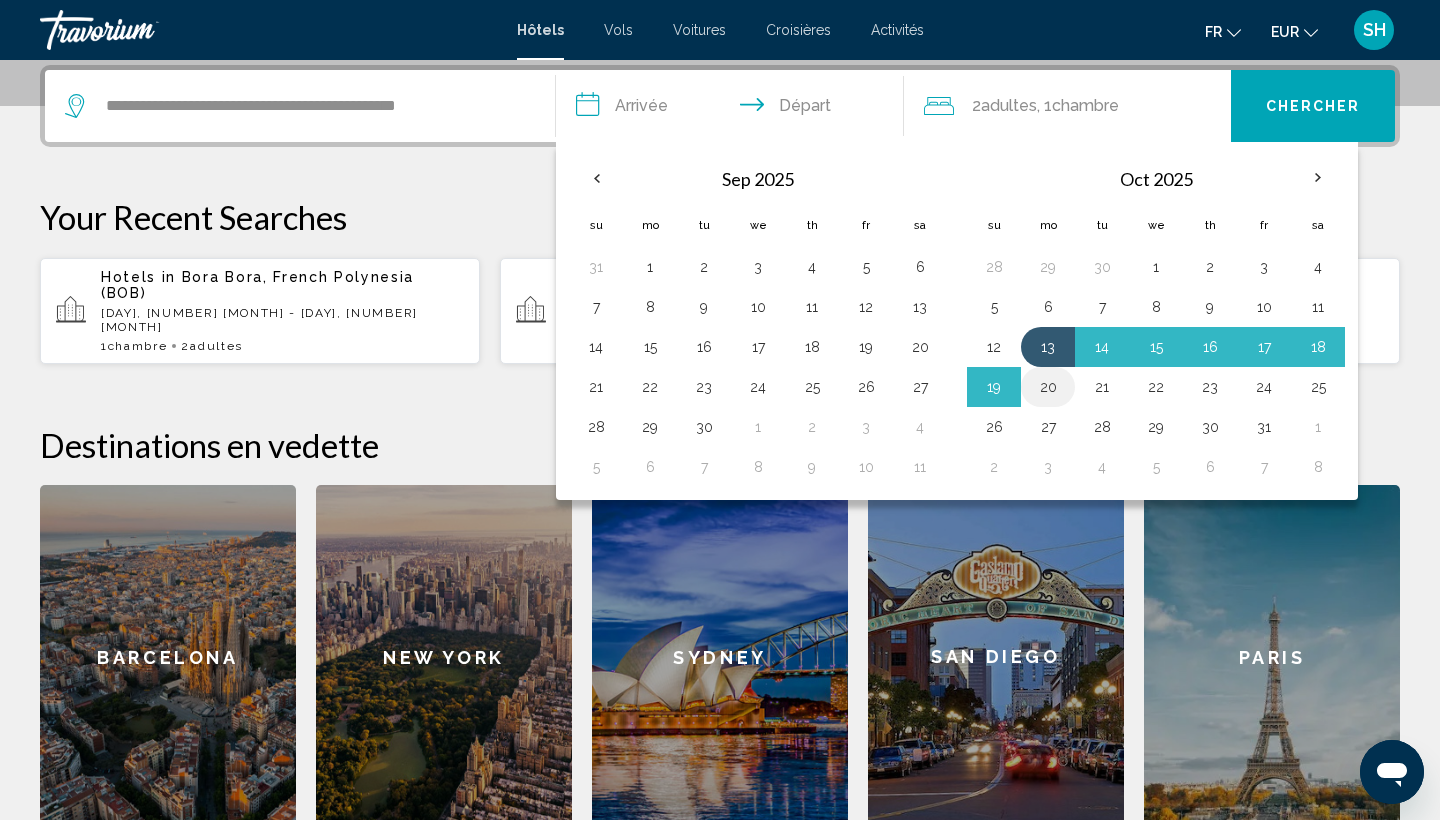 click on "20" at bounding box center (1048, 387) 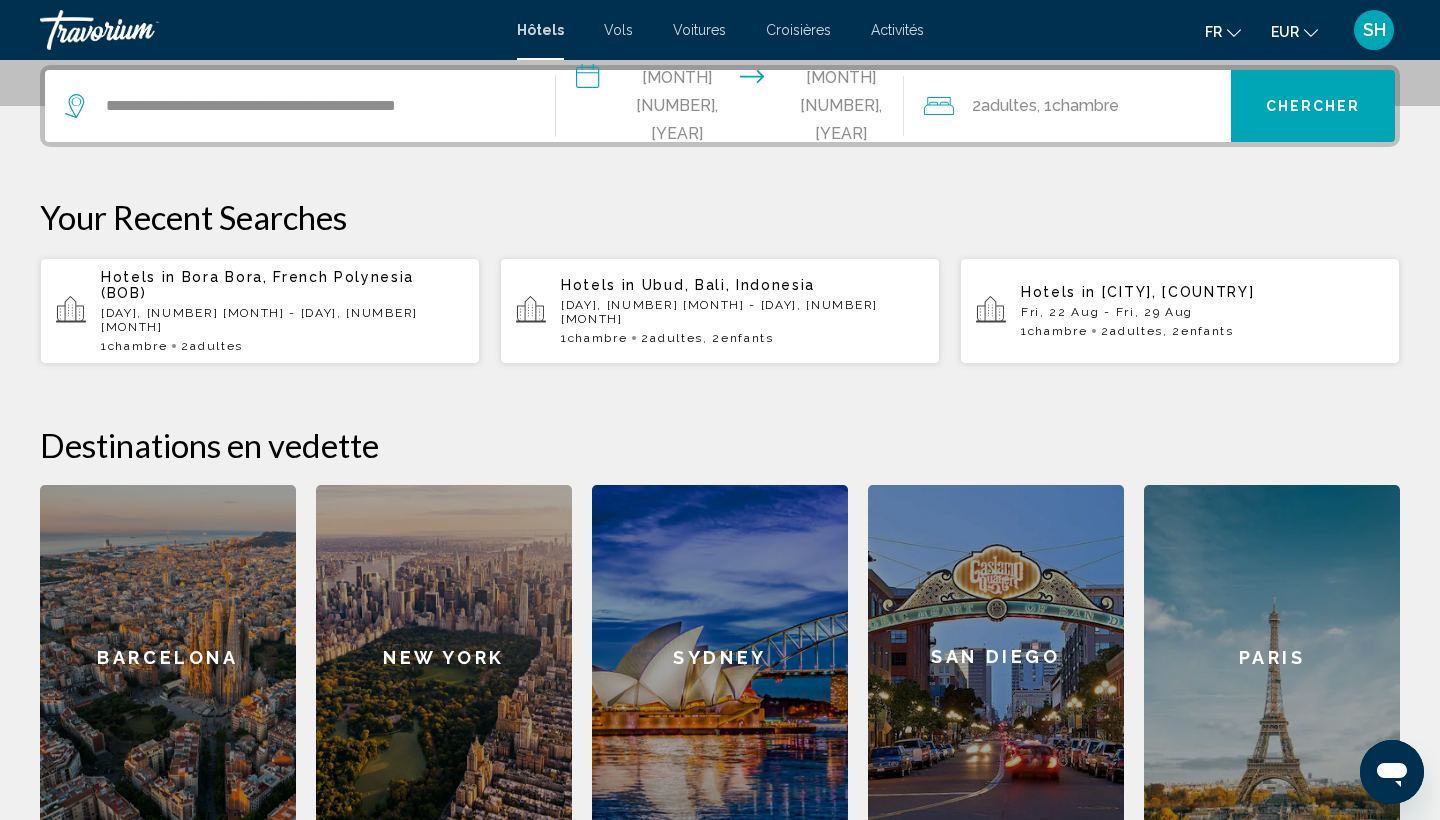 click on "Chambre" 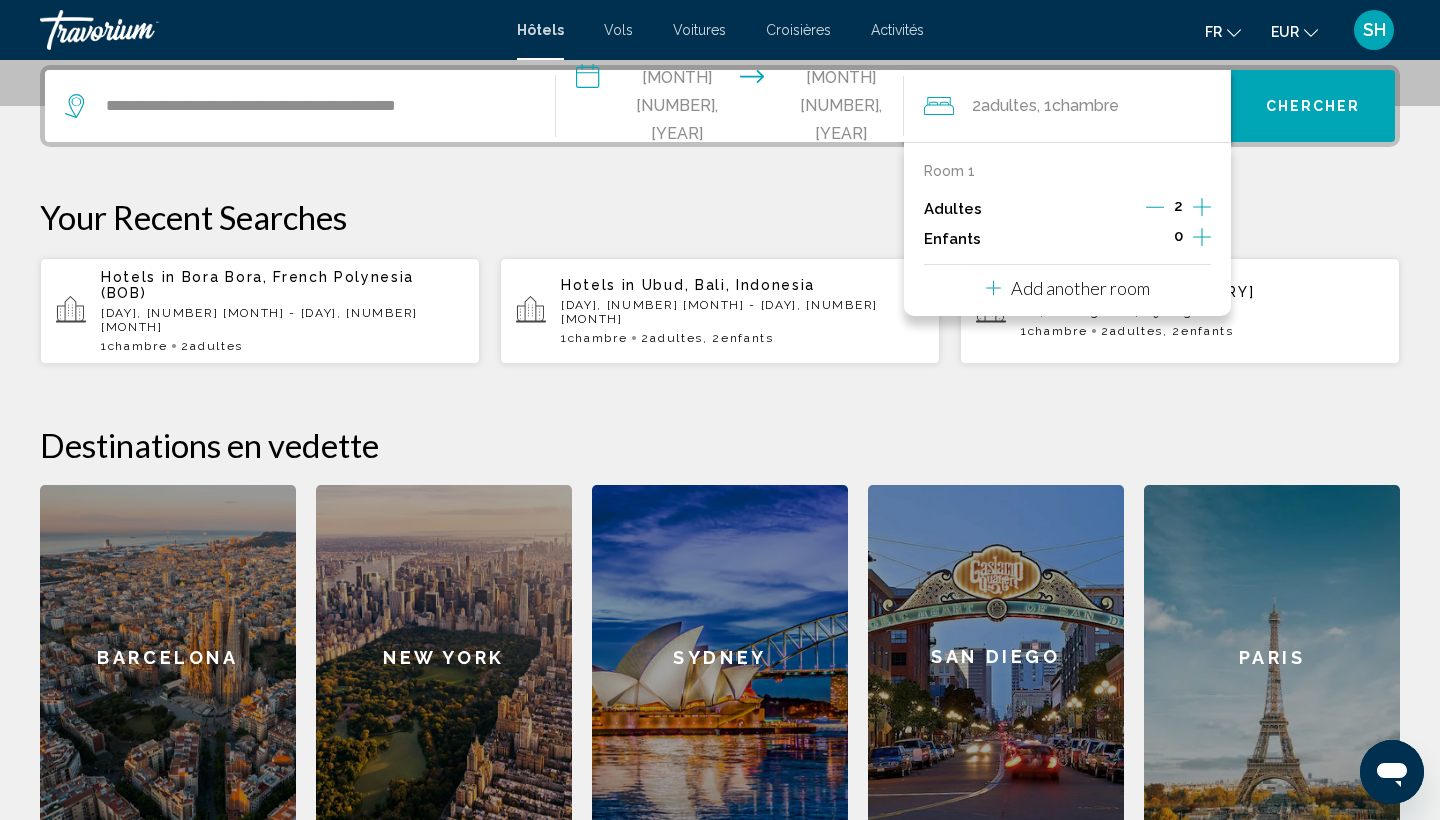 click on "Chercher" at bounding box center (1313, 106) 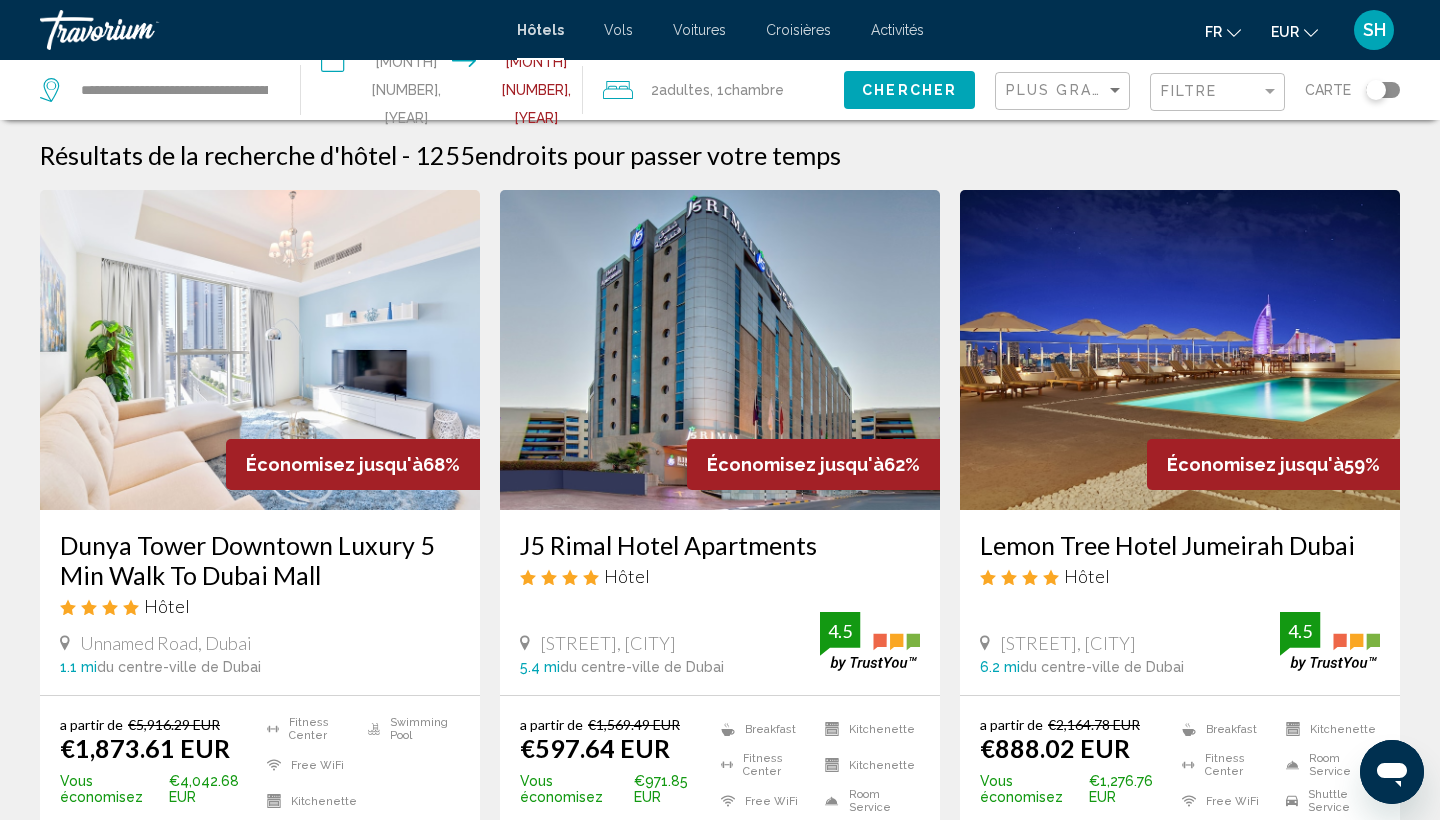 scroll, scrollTop: 0, scrollLeft: 0, axis: both 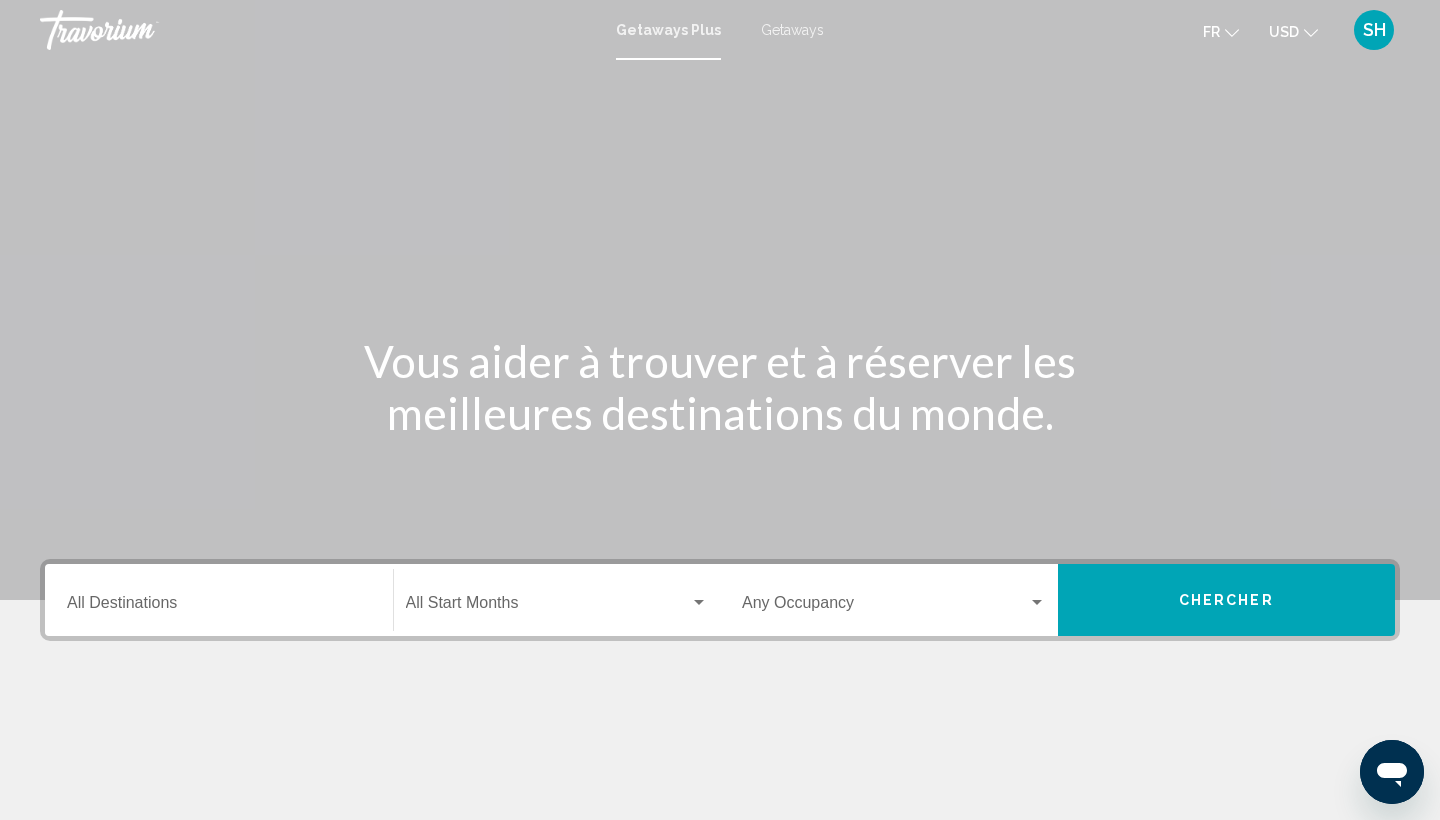 click on "Destination All Destinations" at bounding box center [219, 607] 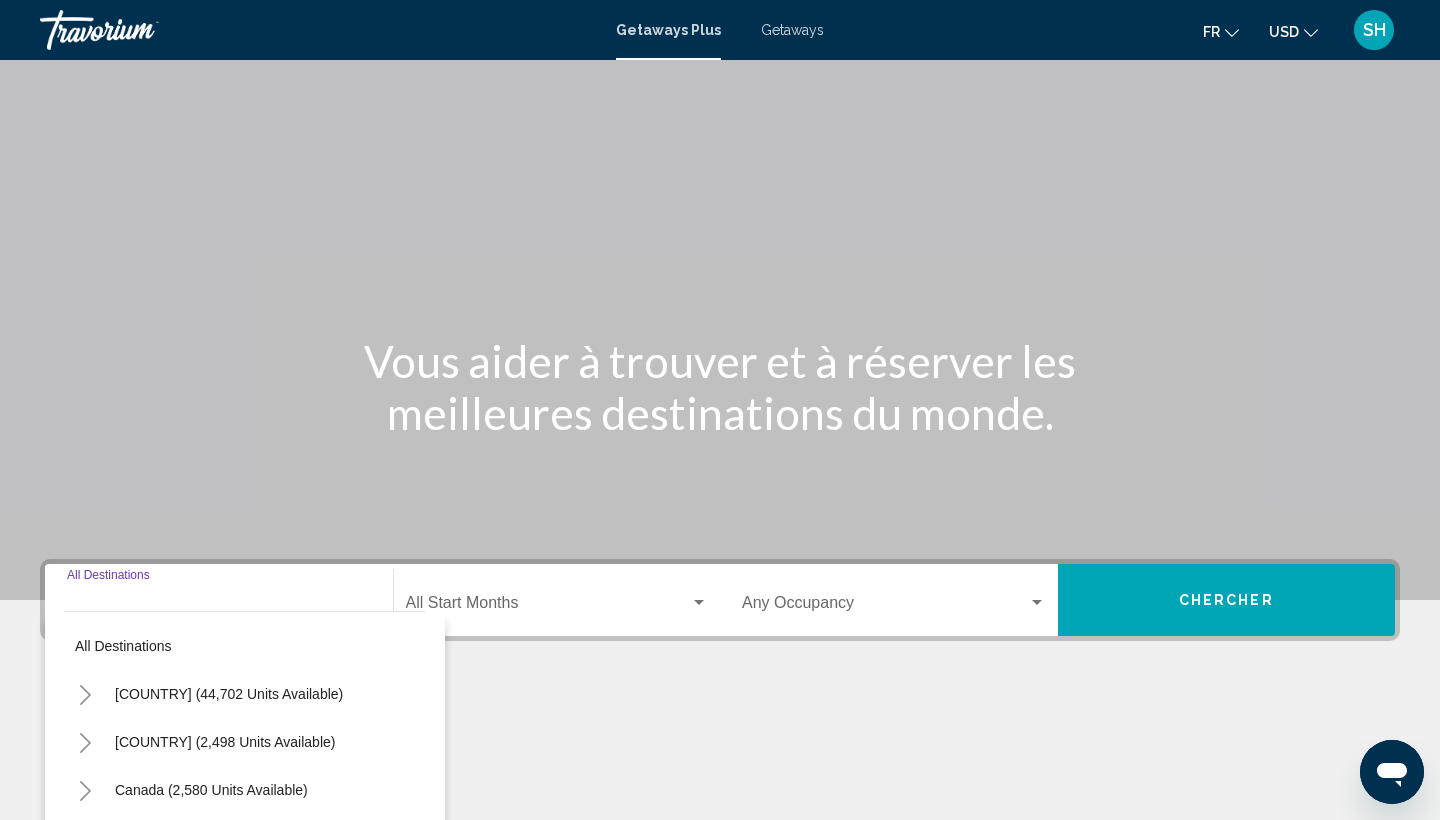 scroll, scrollTop: 266, scrollLeft: 0, axis: vertical 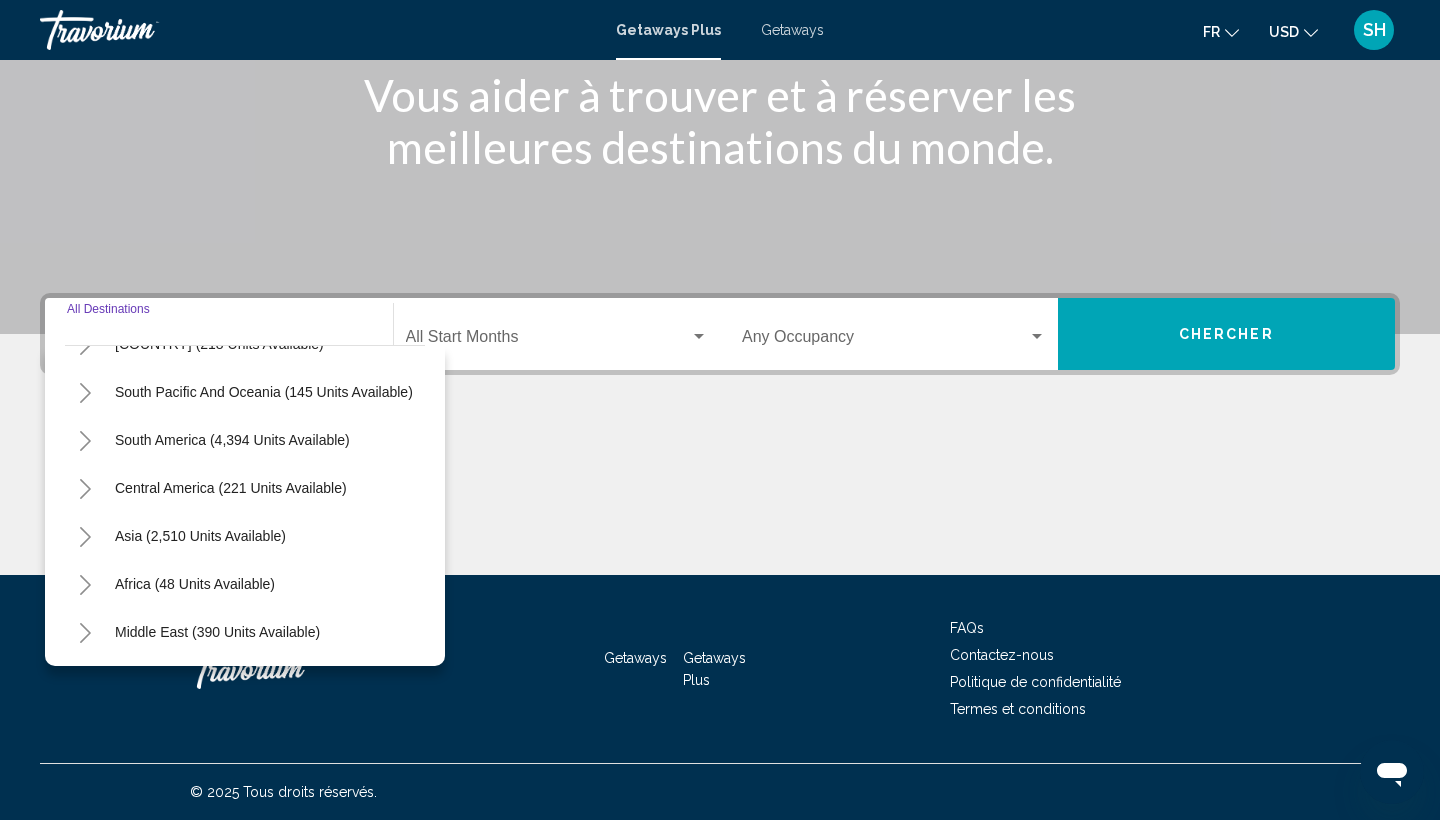 click on "USD" 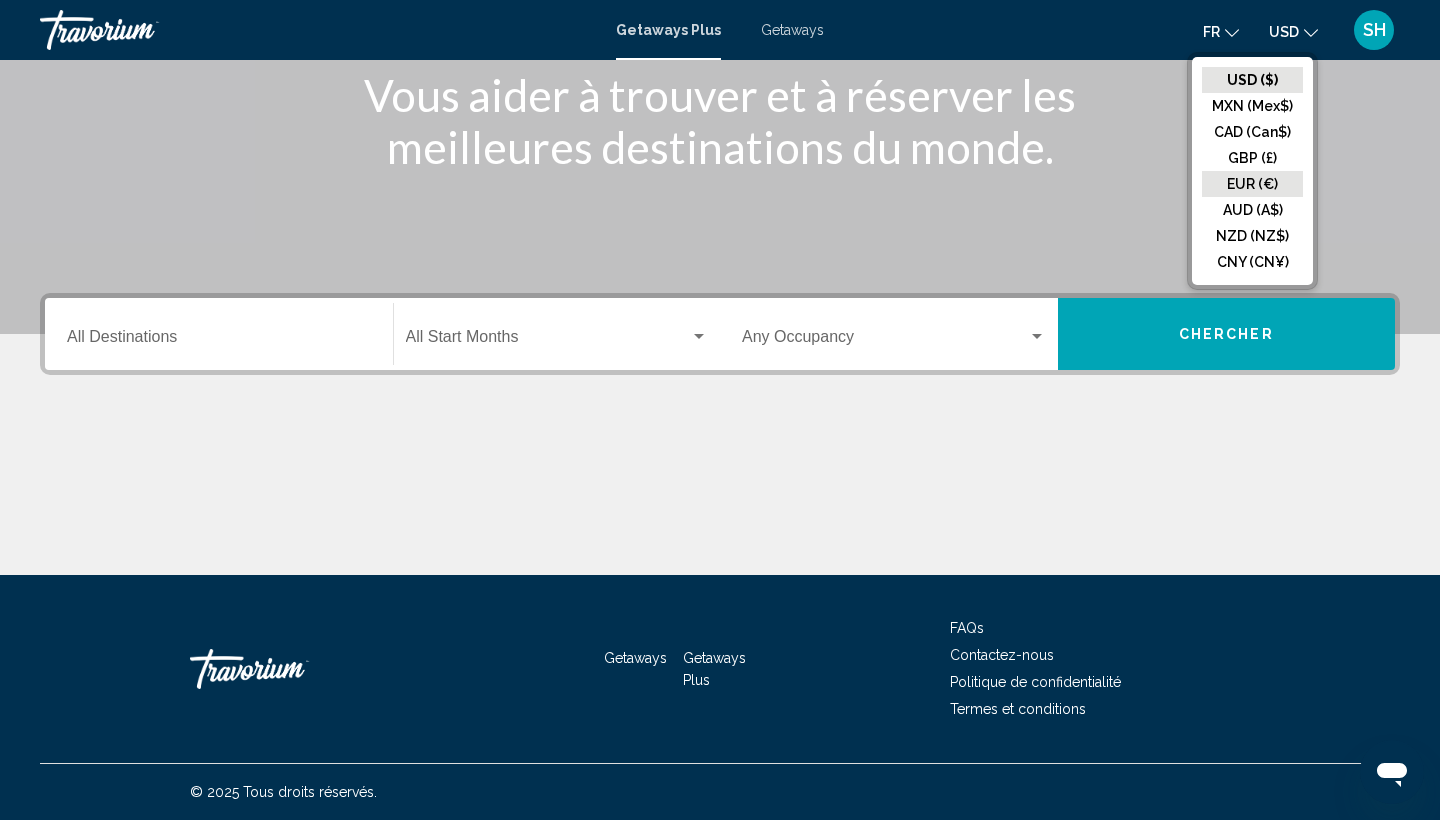 click on "EUR (€)" 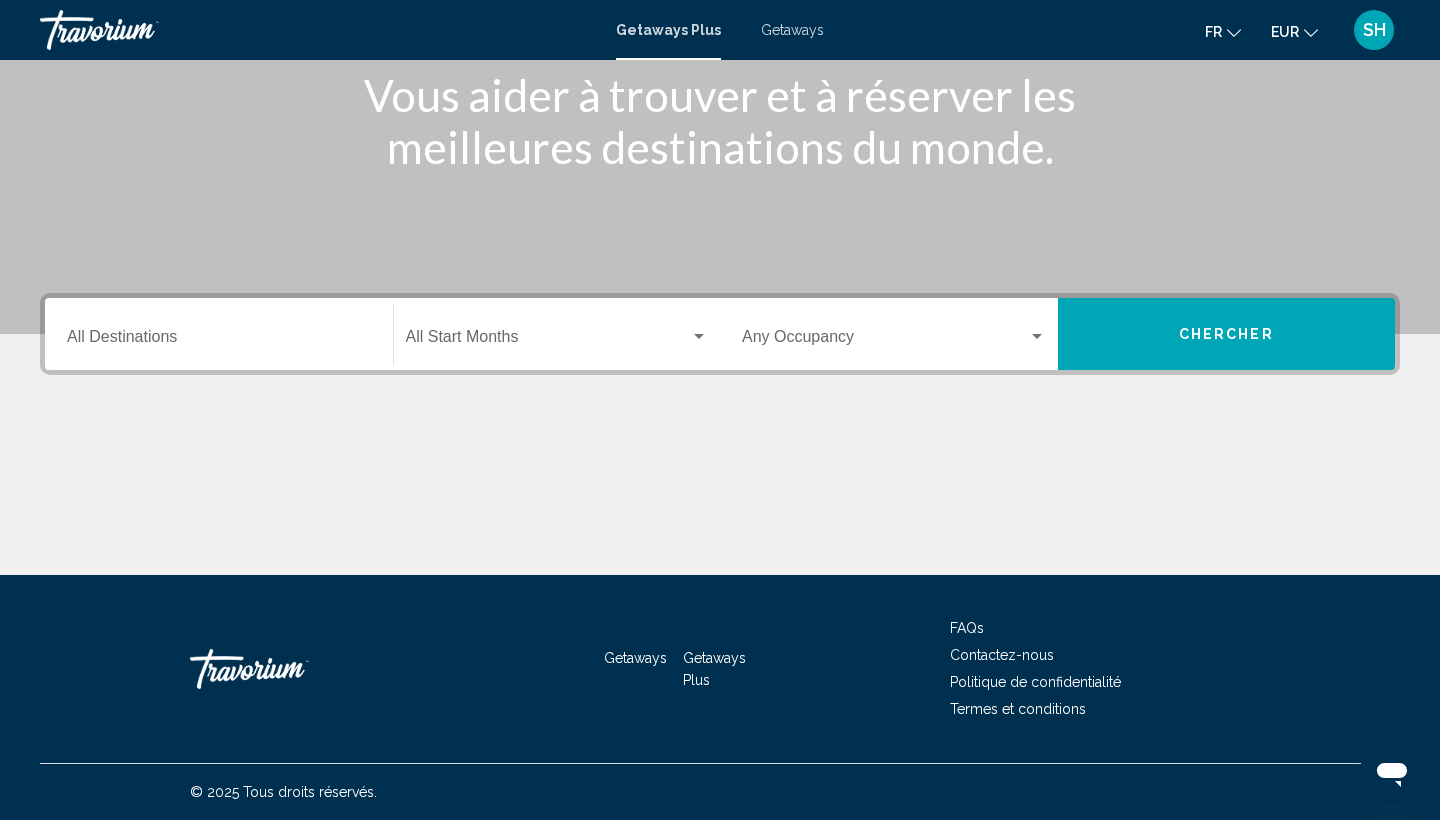 click on "Destination All Destinations" at bounding box center (219, 334) 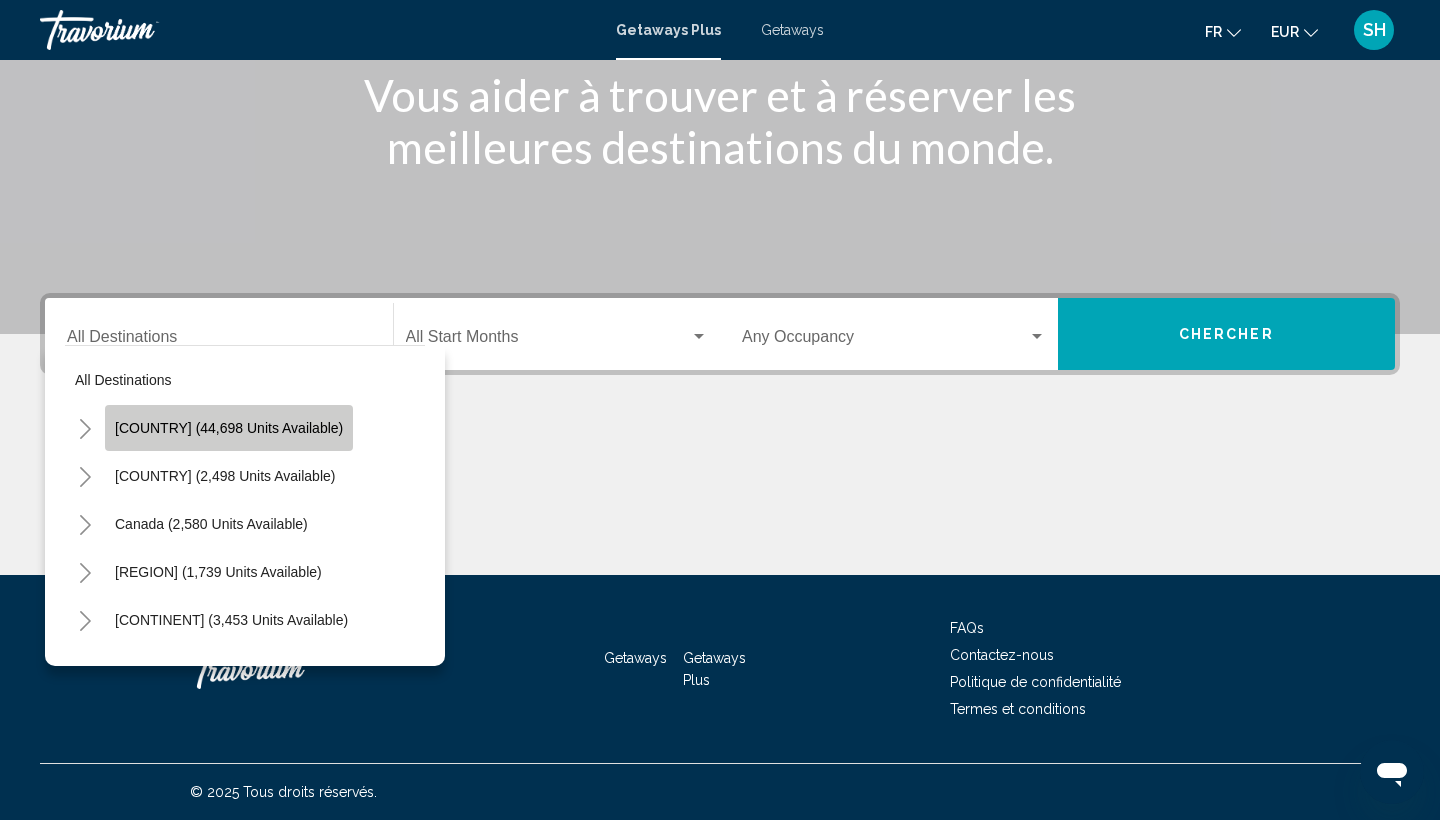 click on "United States (44,698 units available)" at bounding box center (225, 476) 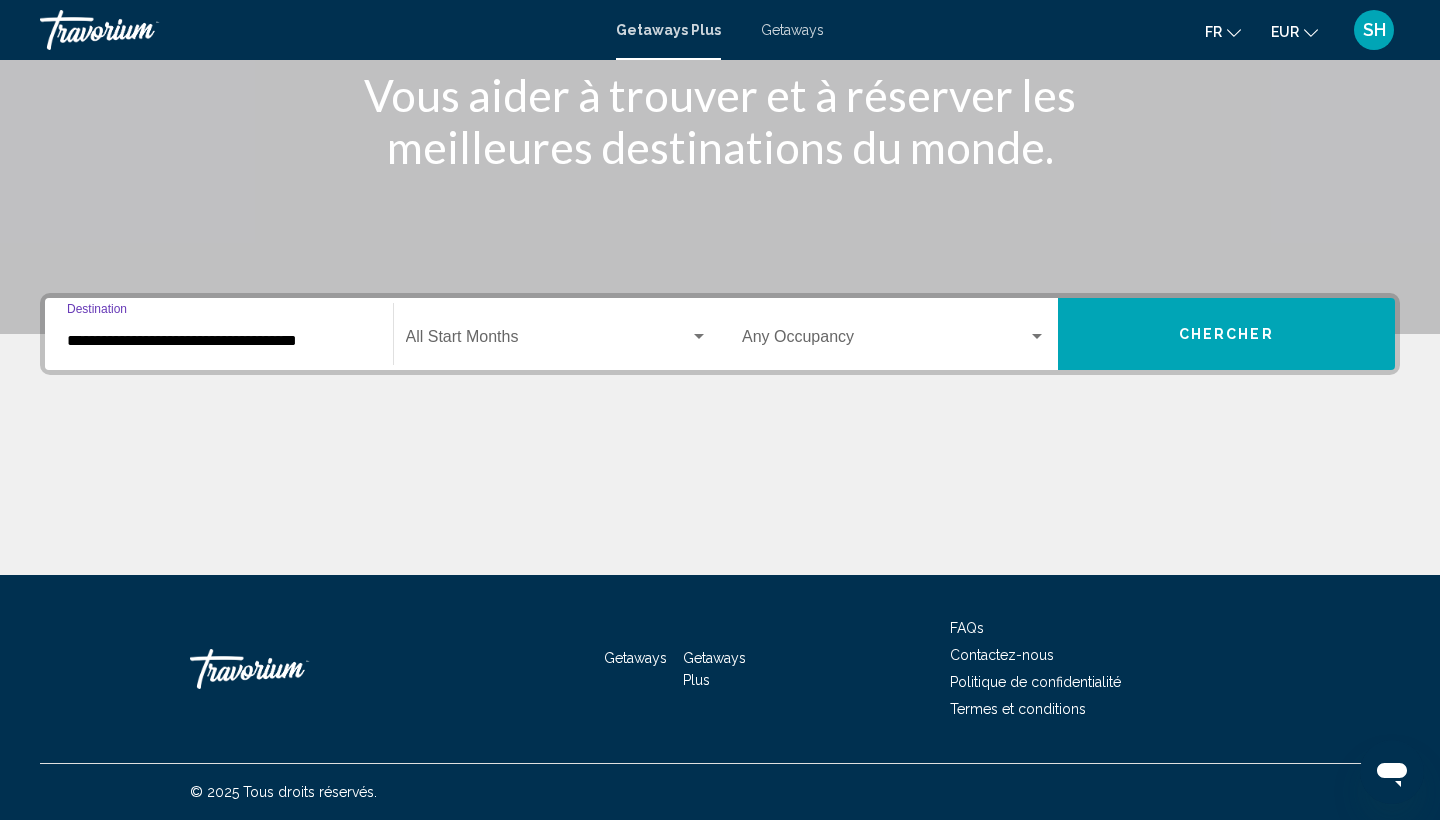click on "**********" at bounding box center (219, 341) 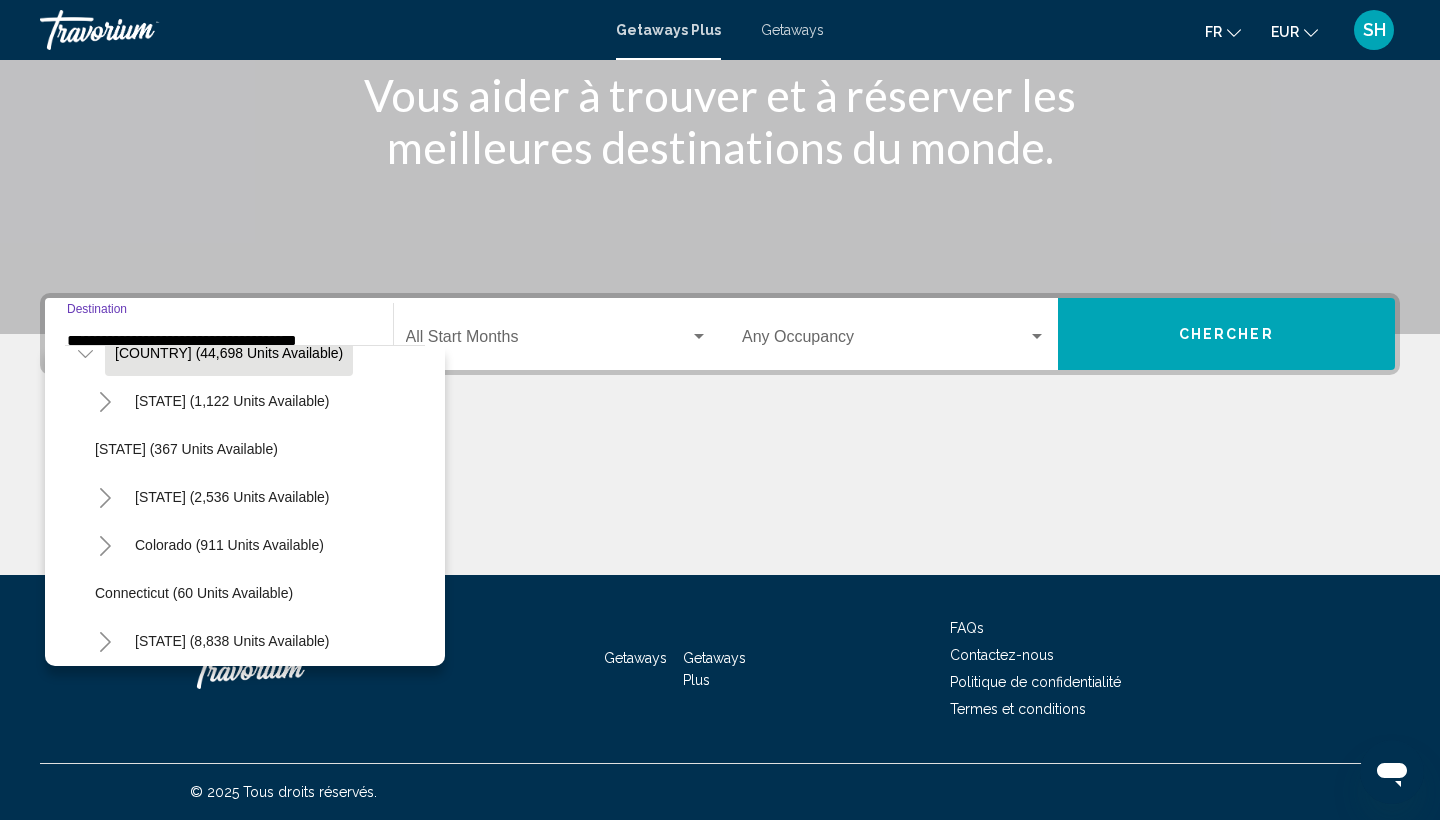scroll, scrollTop: 0, scrollLeft: 0, axis: both 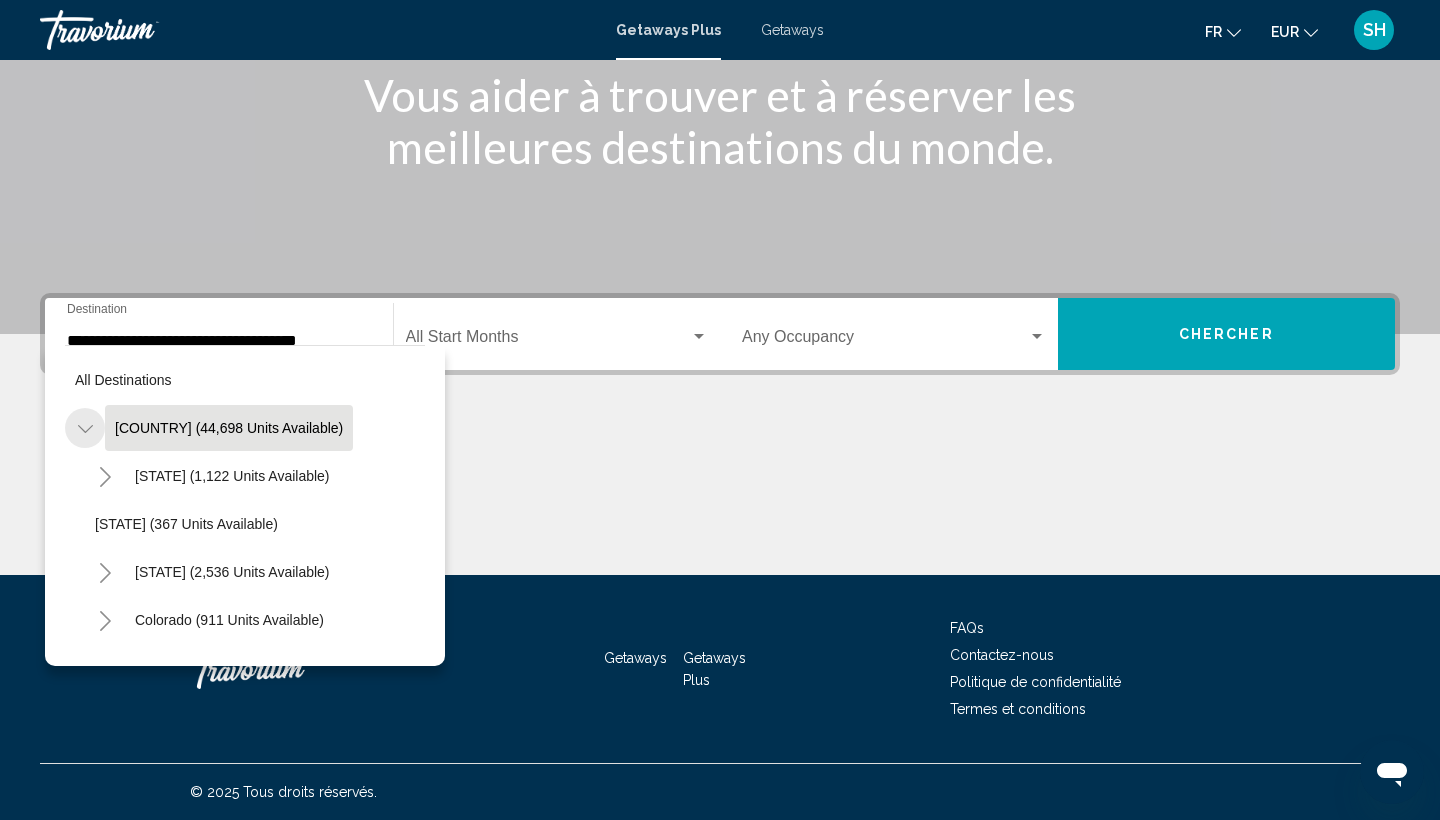 click 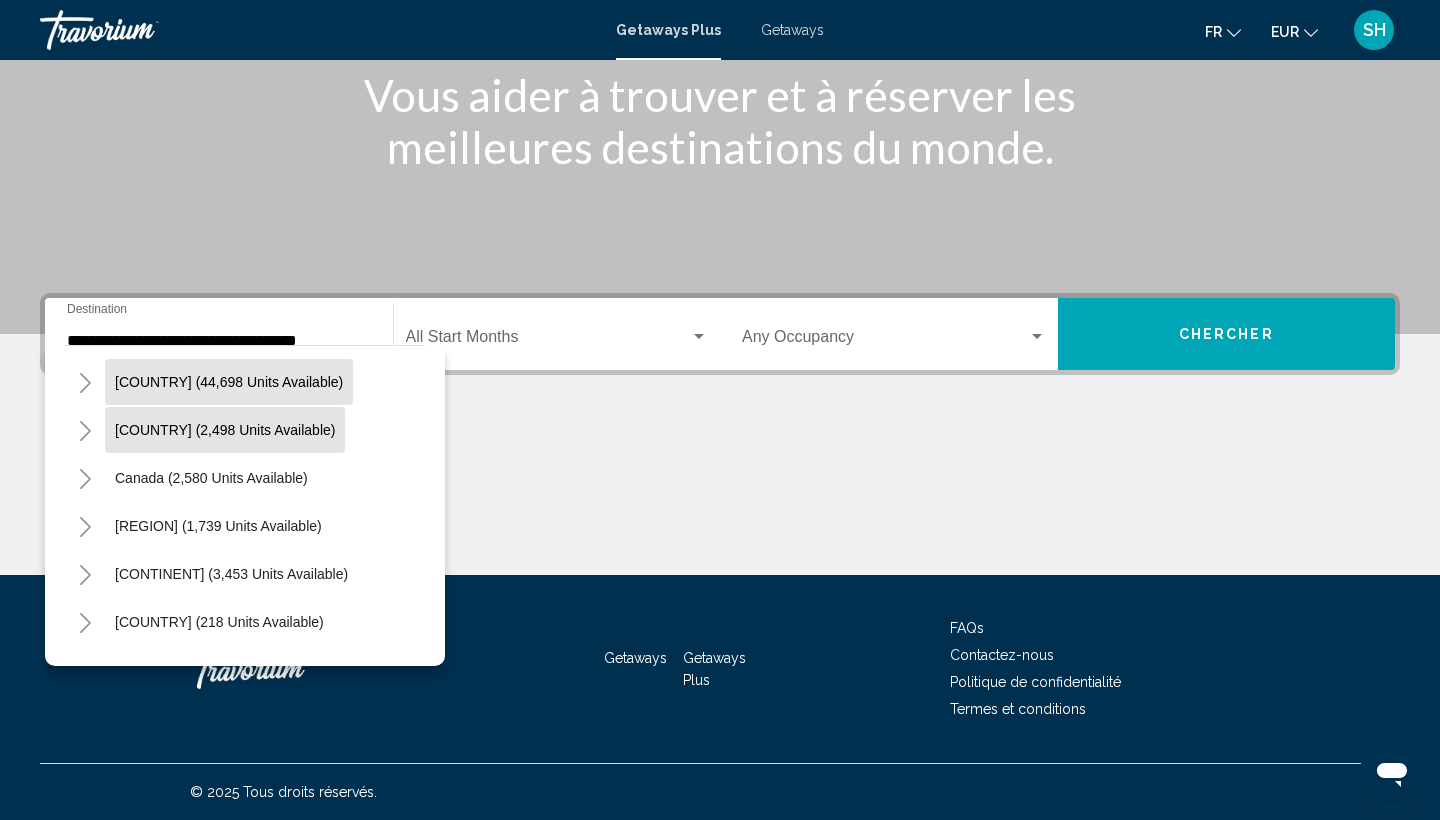 scroll, scrollTop: 70, scrollLeft: 0, axis: vertical 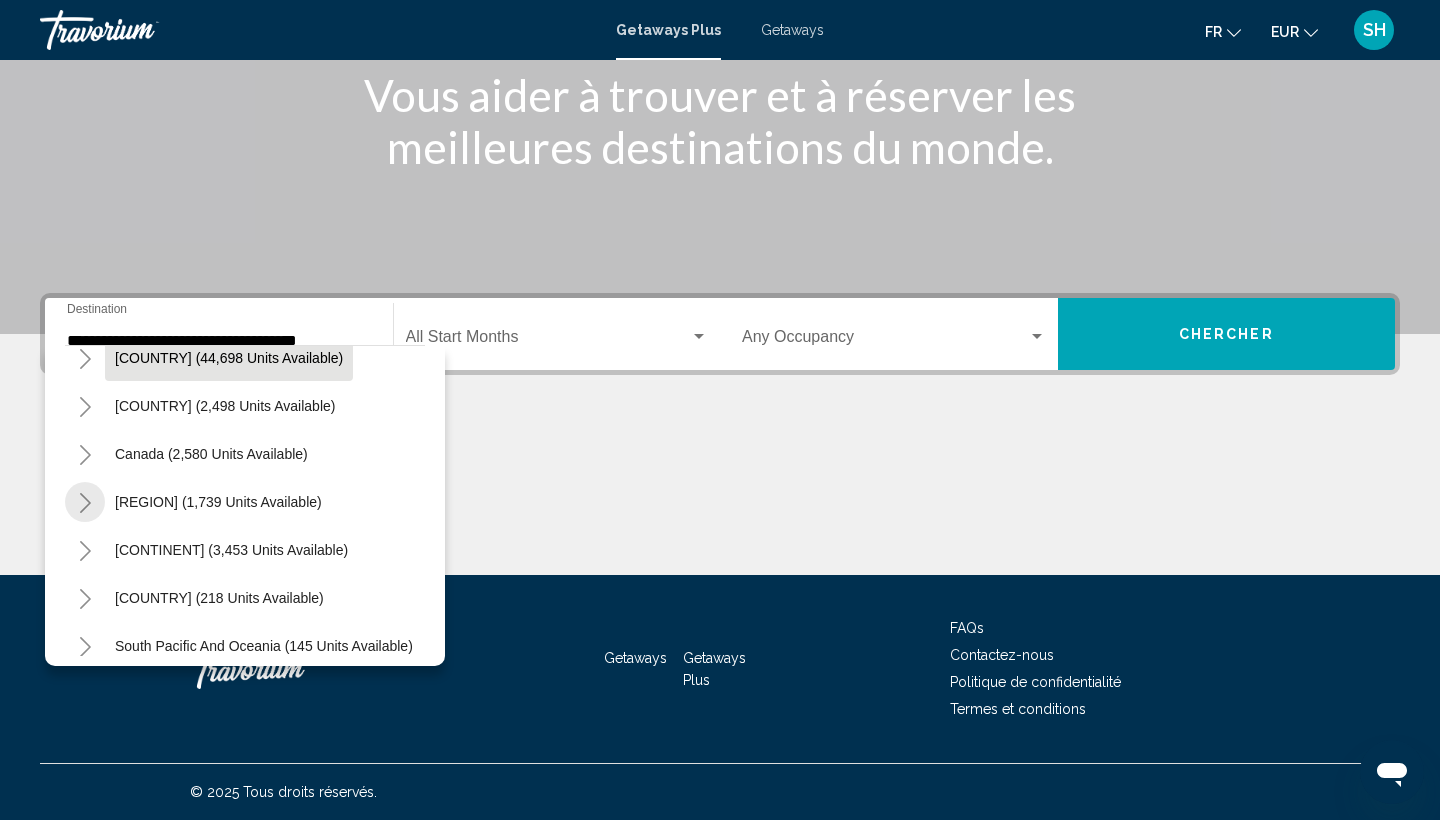 click 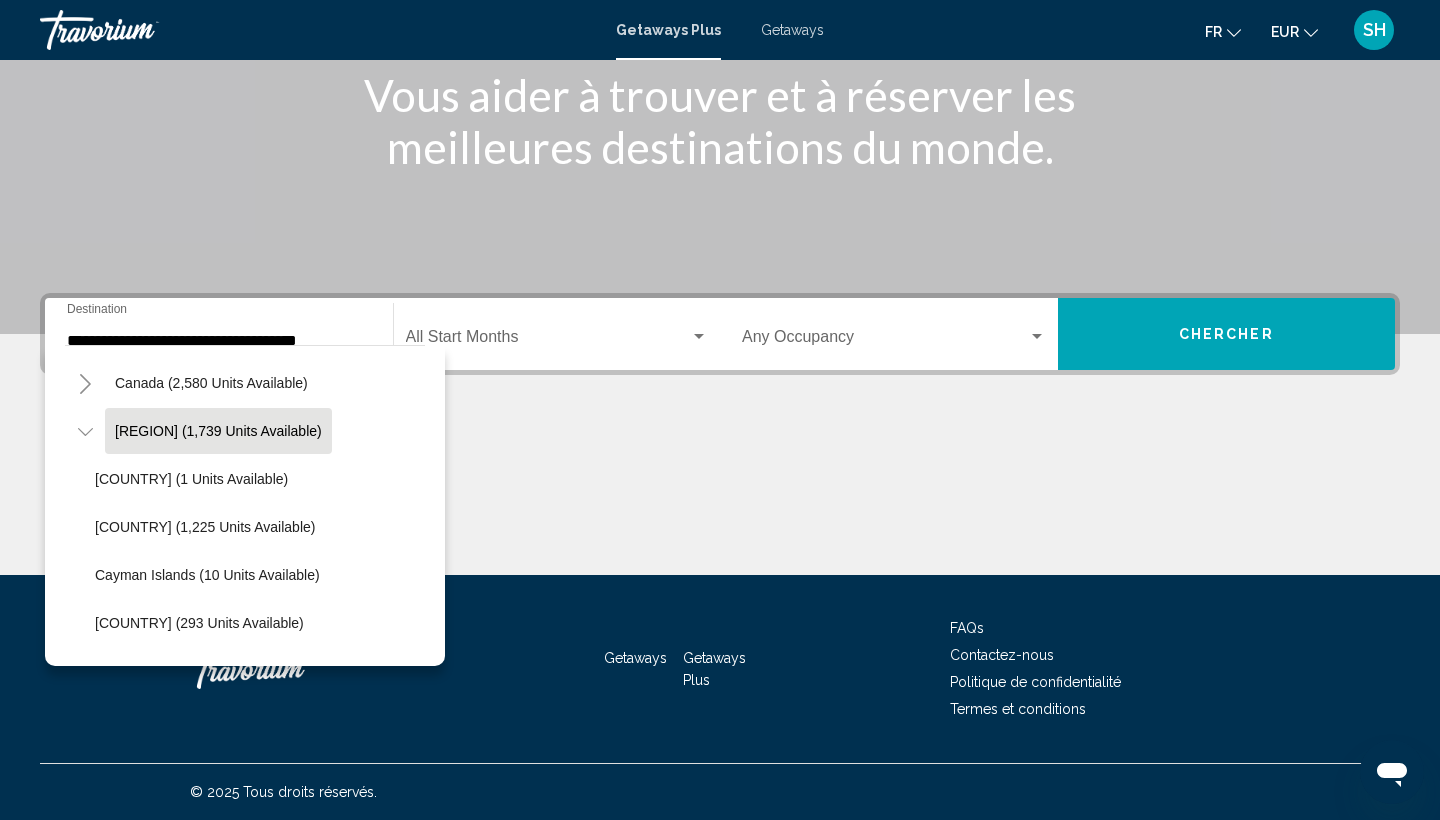 scroll, scrollTop: 144, scrollLeft: 0, axis: vertical 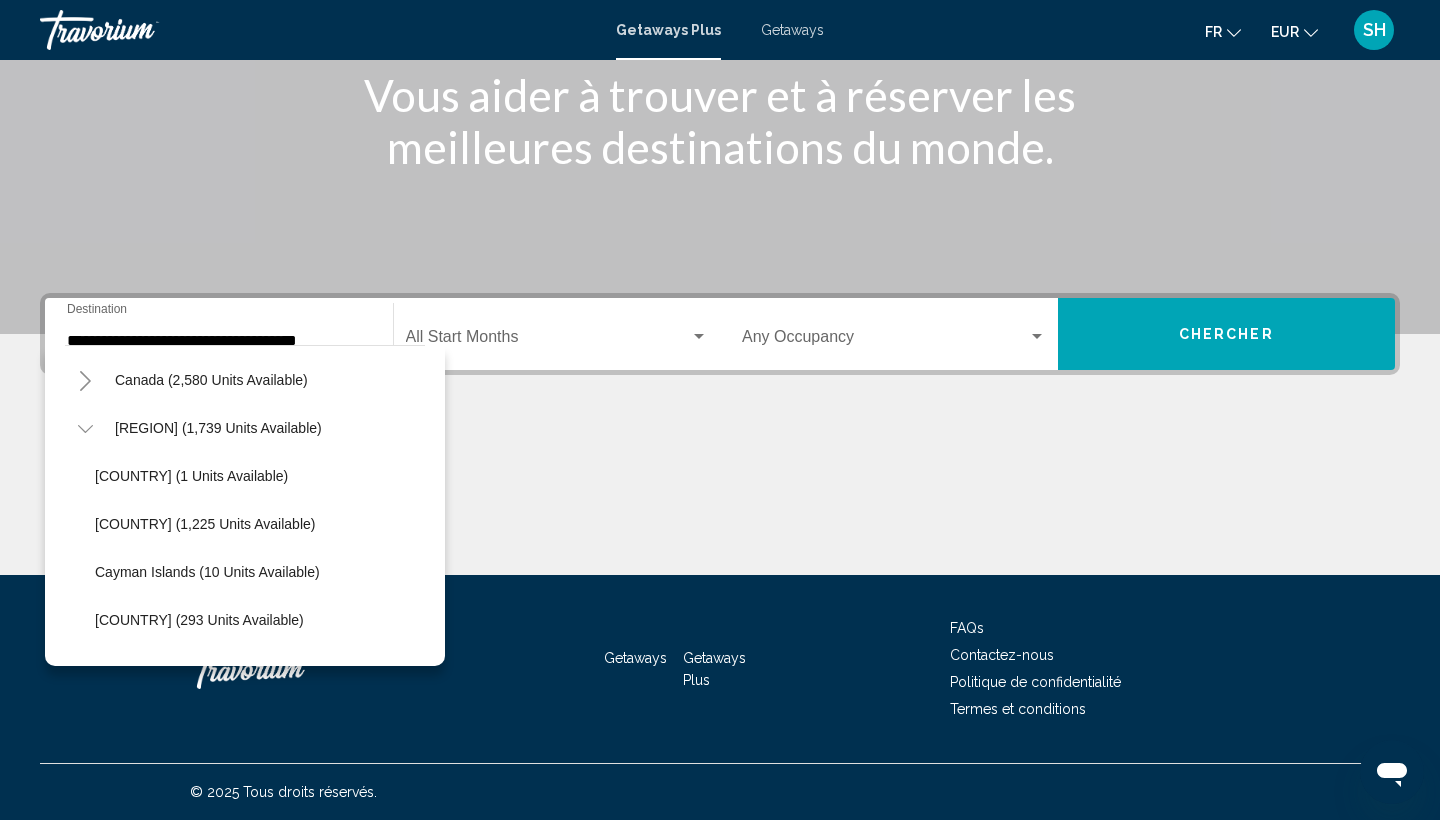 click 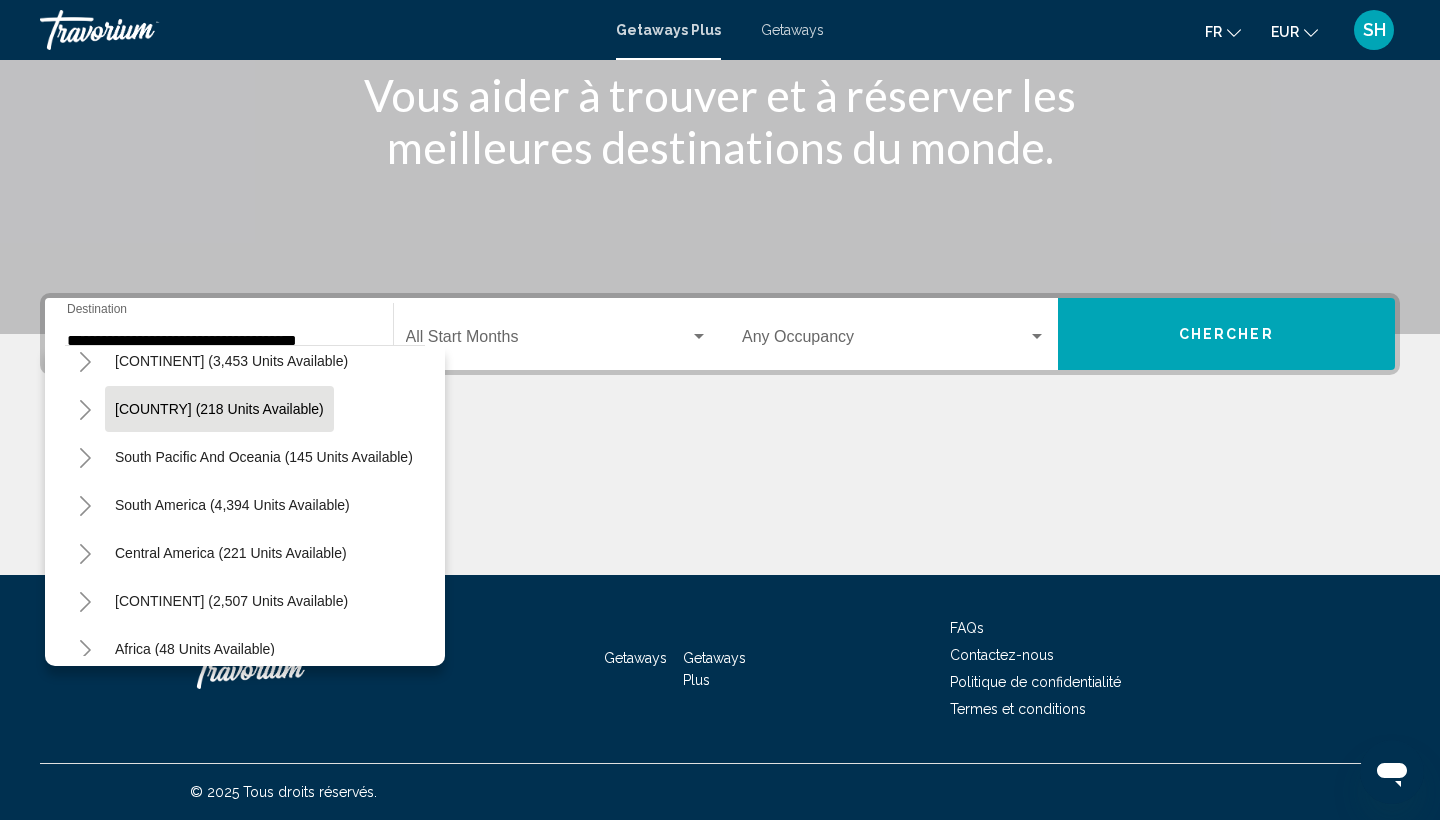 scroll, scrollTop: 268, scrollLeft: 0, axis: vertical 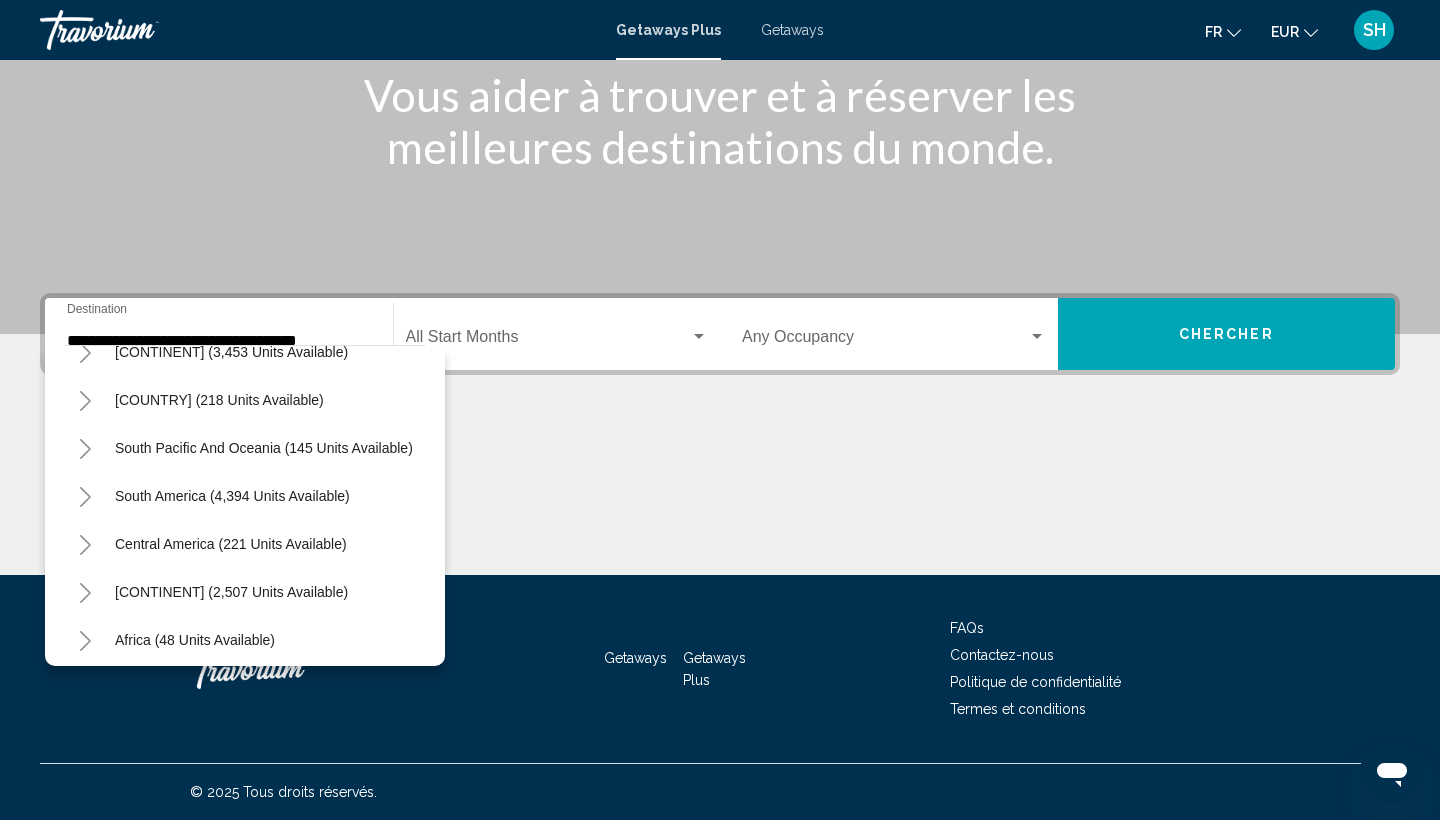 click 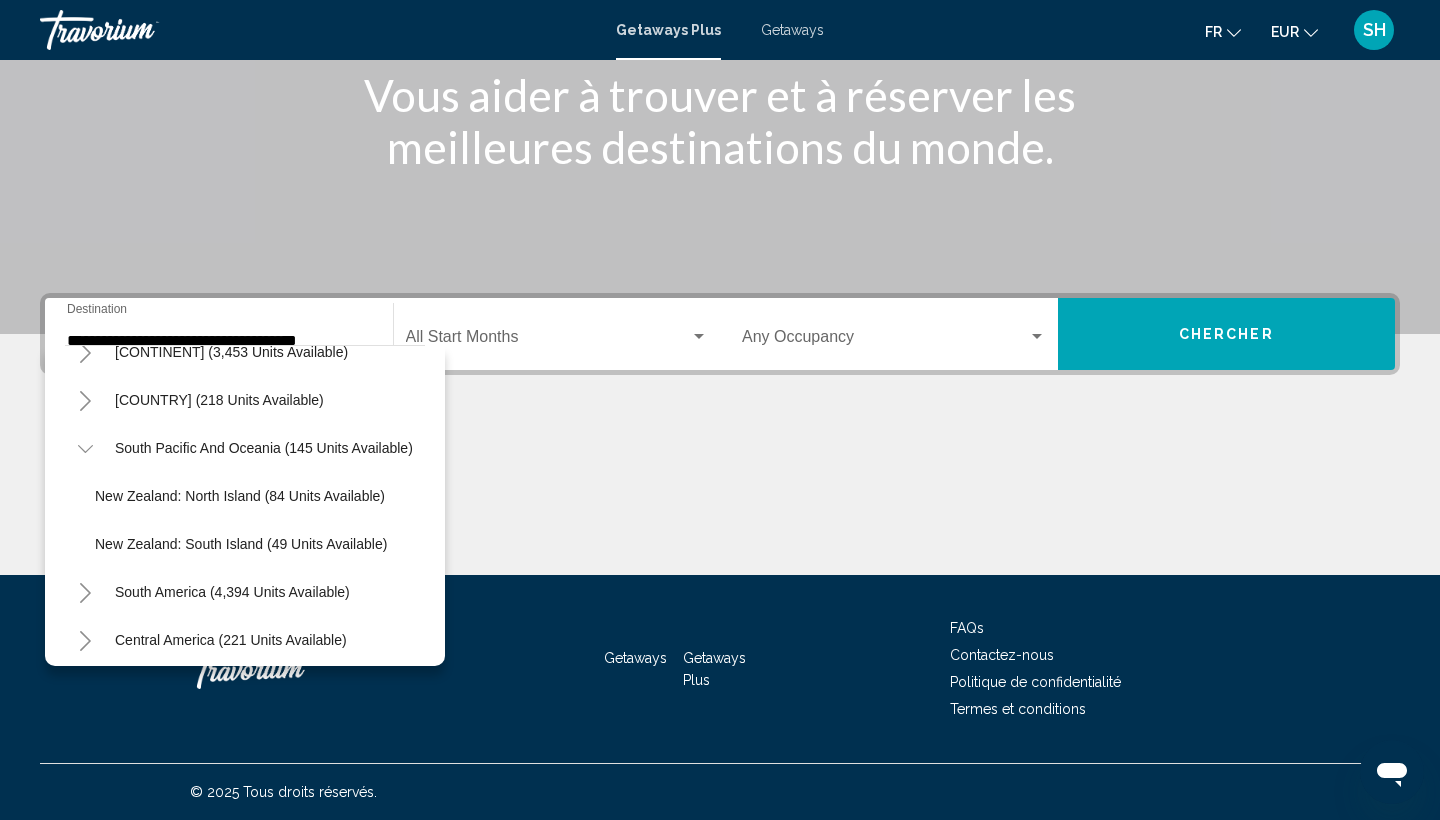 click 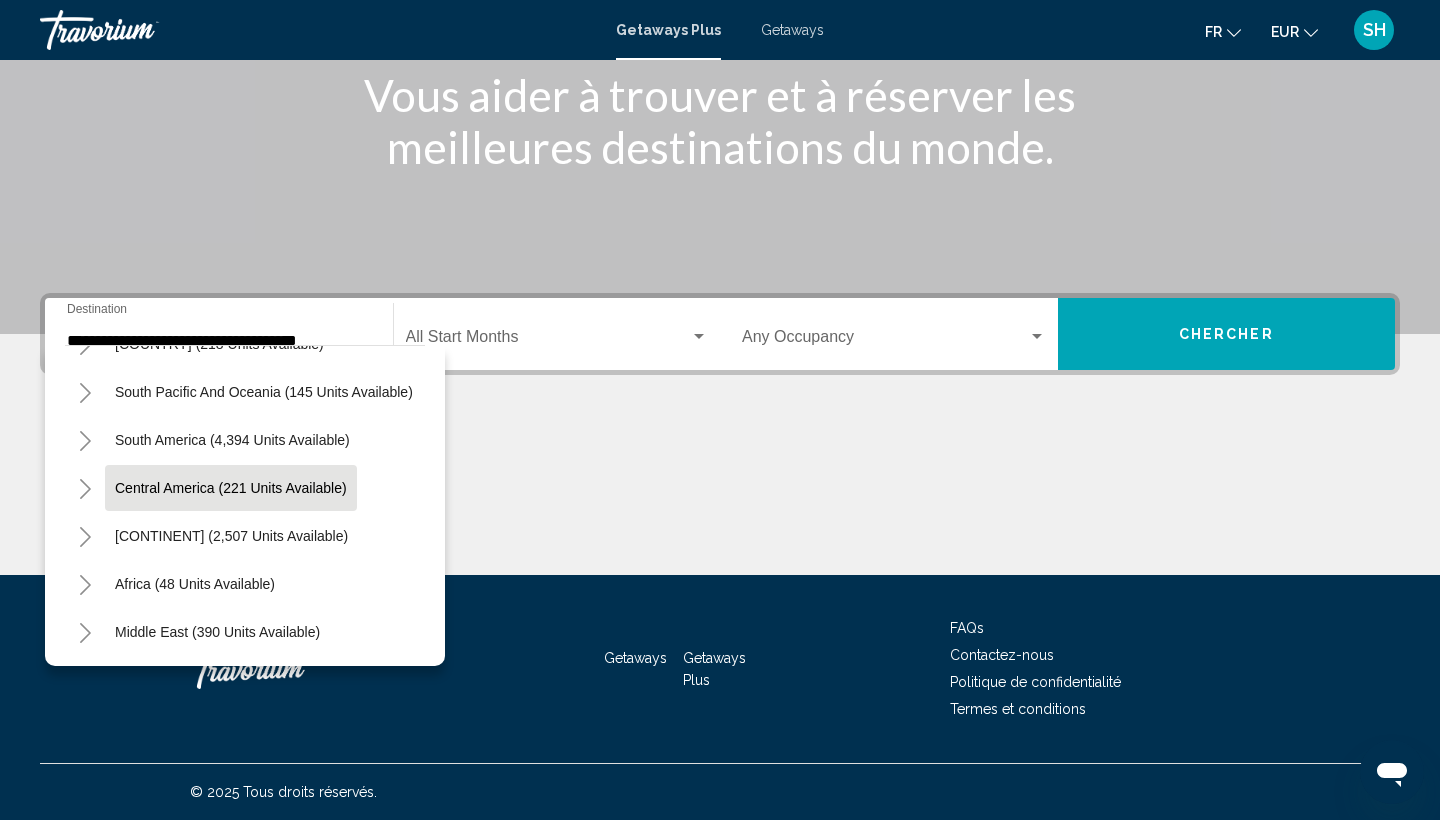 scroll, scrollTop: 324, scrollLeft: 0, axis: vertical 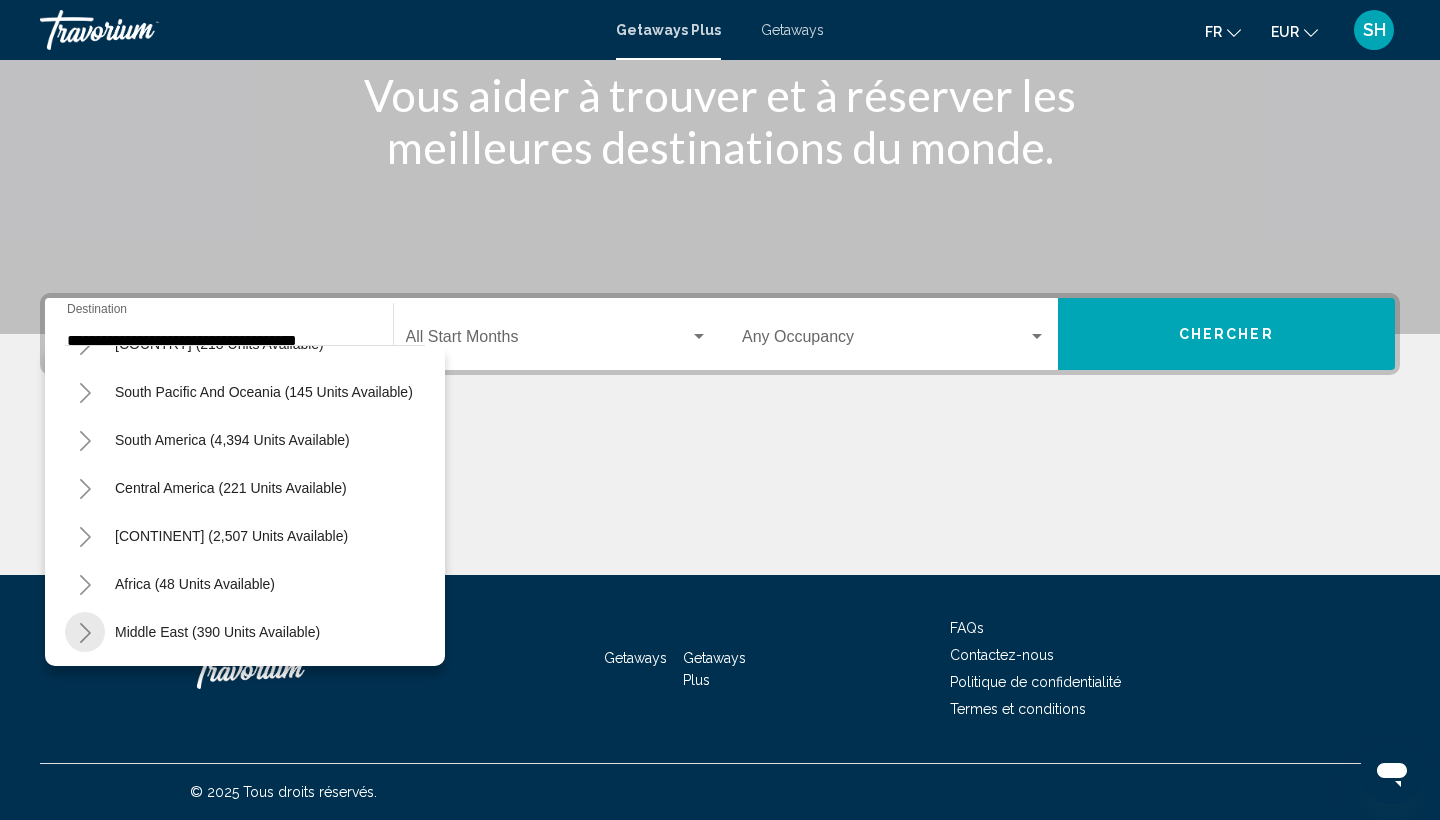 click 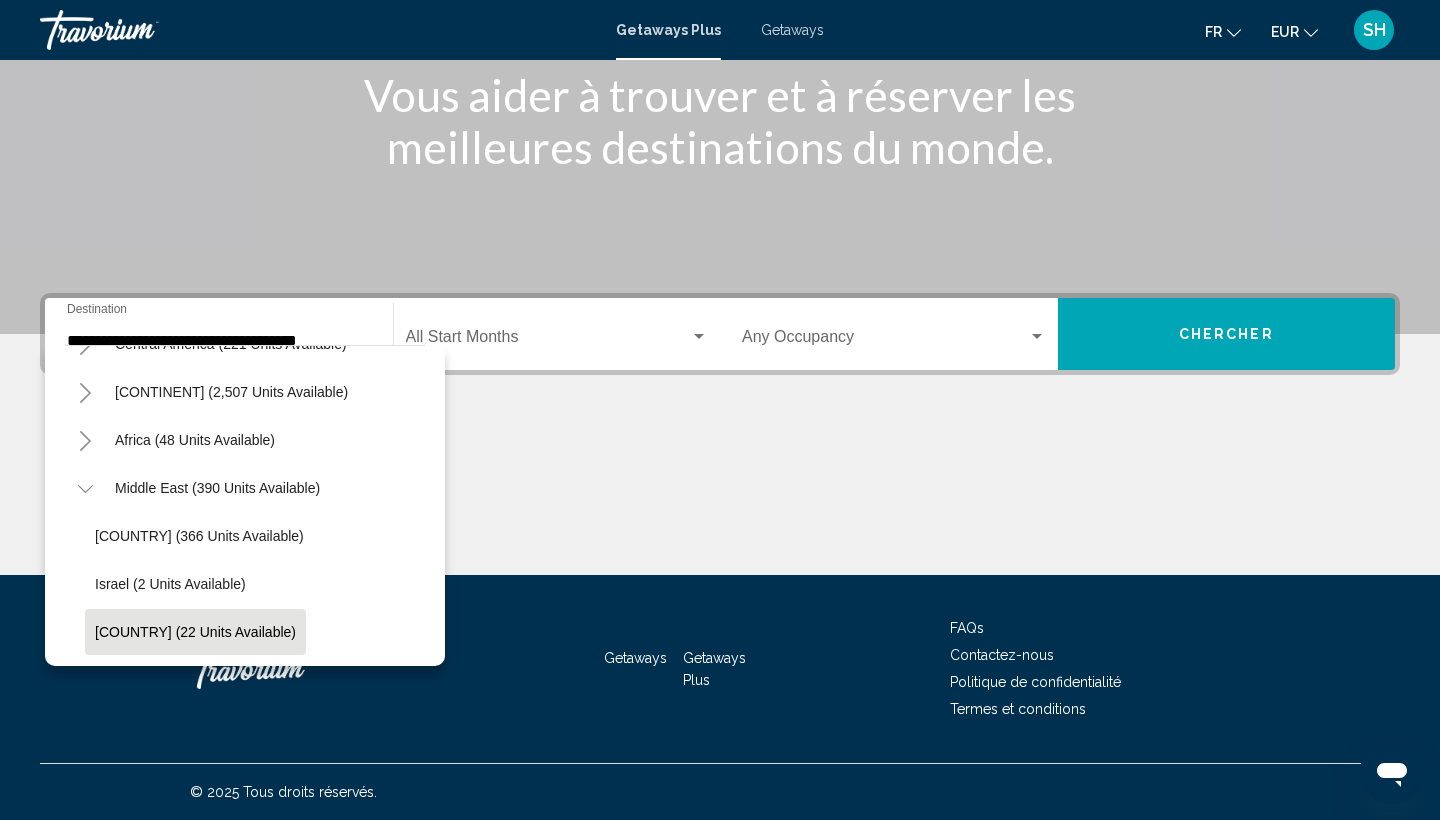 scroll, scrollTop: 468, scrollLeft: 0, axis: vertical 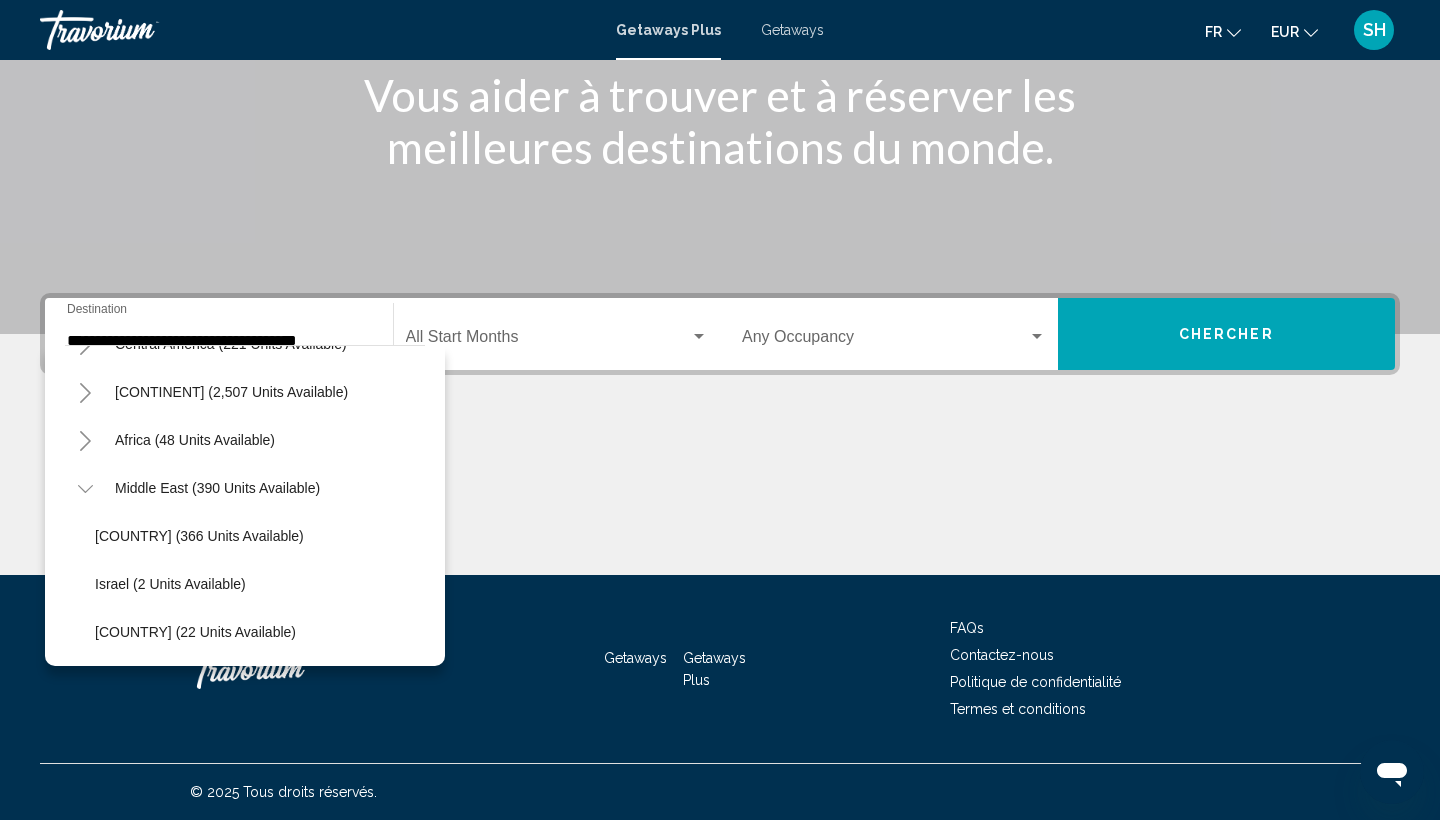 click on "Getaways" at bounding box center (792, 30) 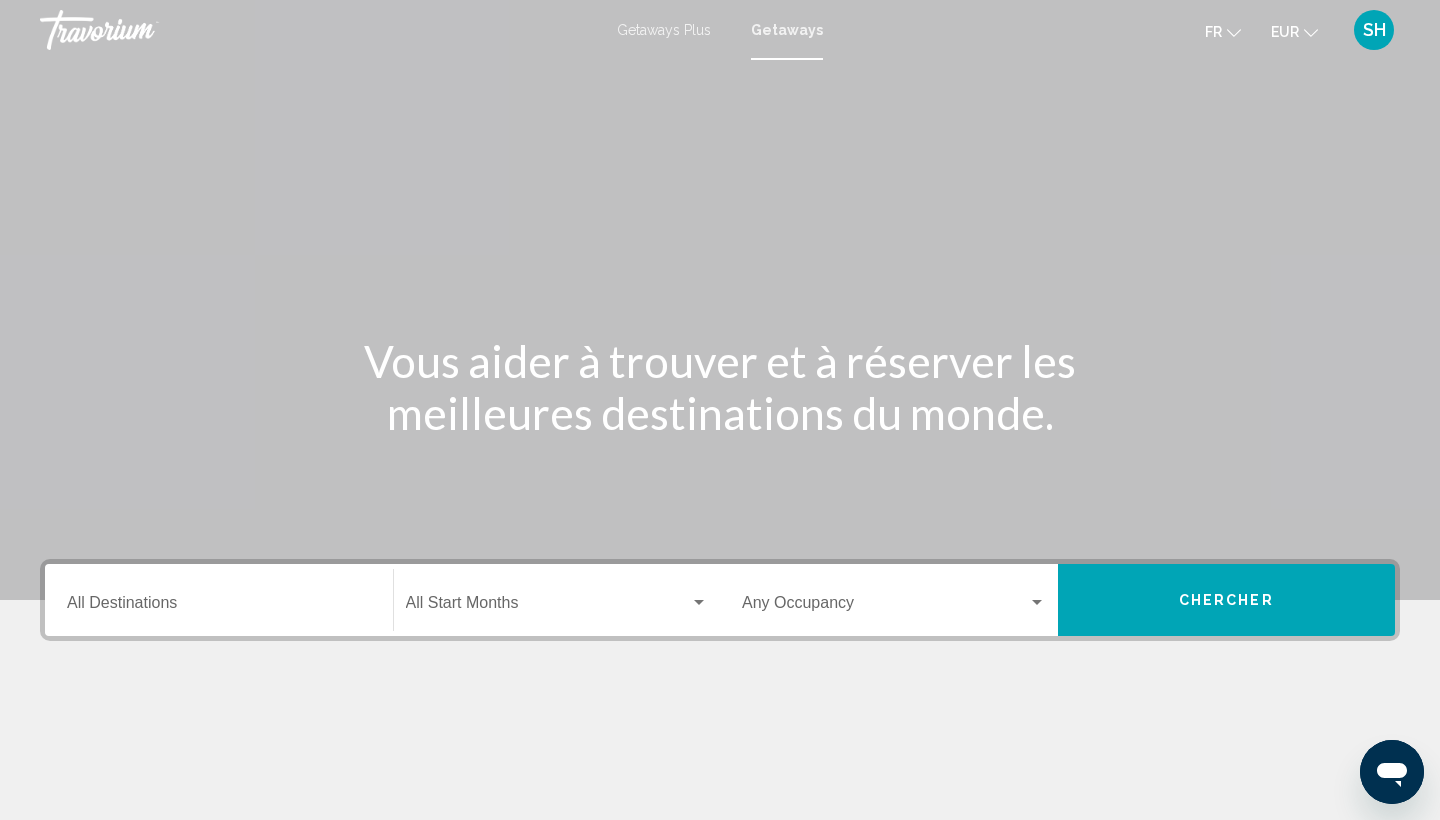 scroll, scrollTop: 0, scrollLeft: 0, axis: both 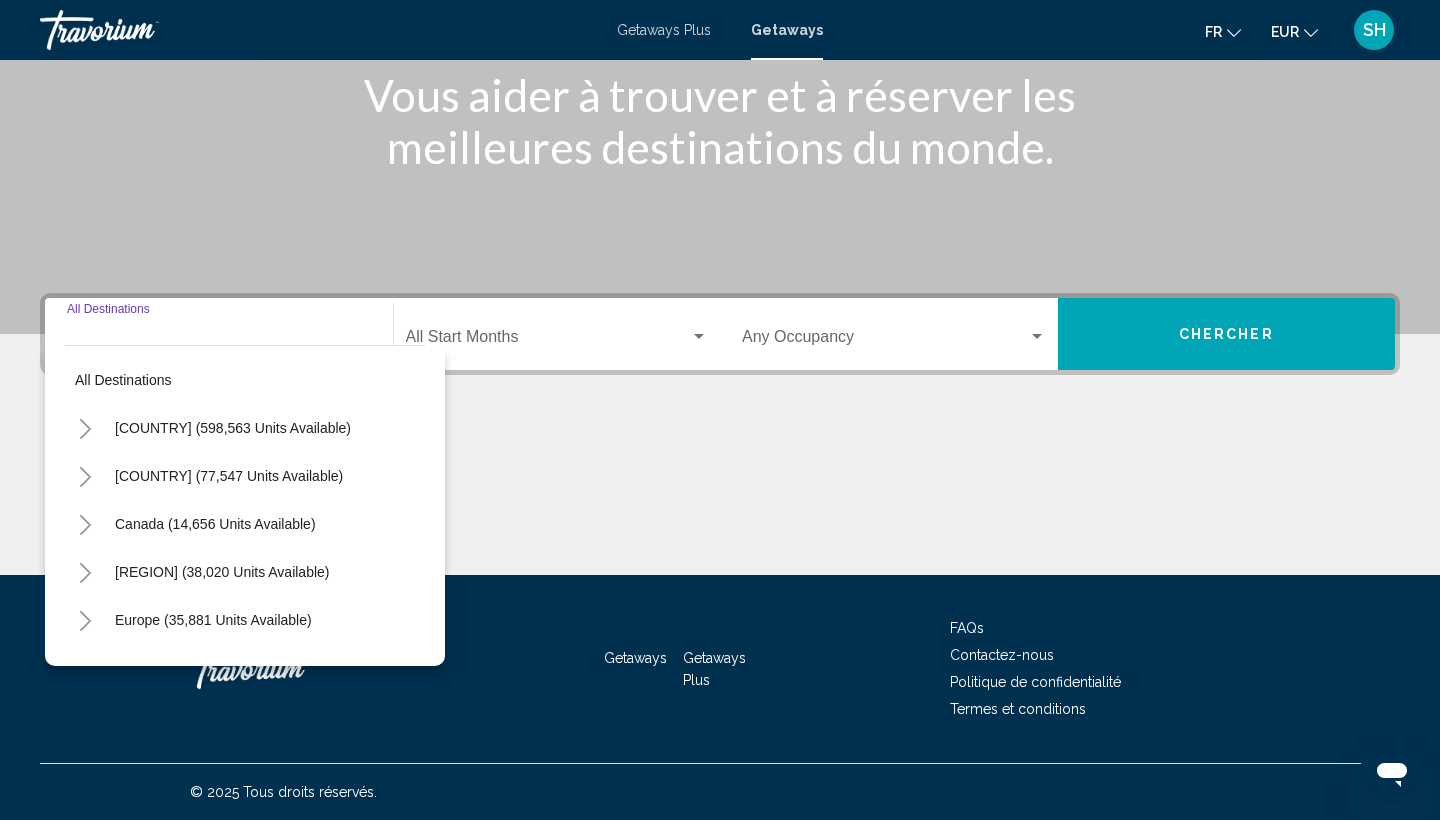 click at bounding box center [720, 34] 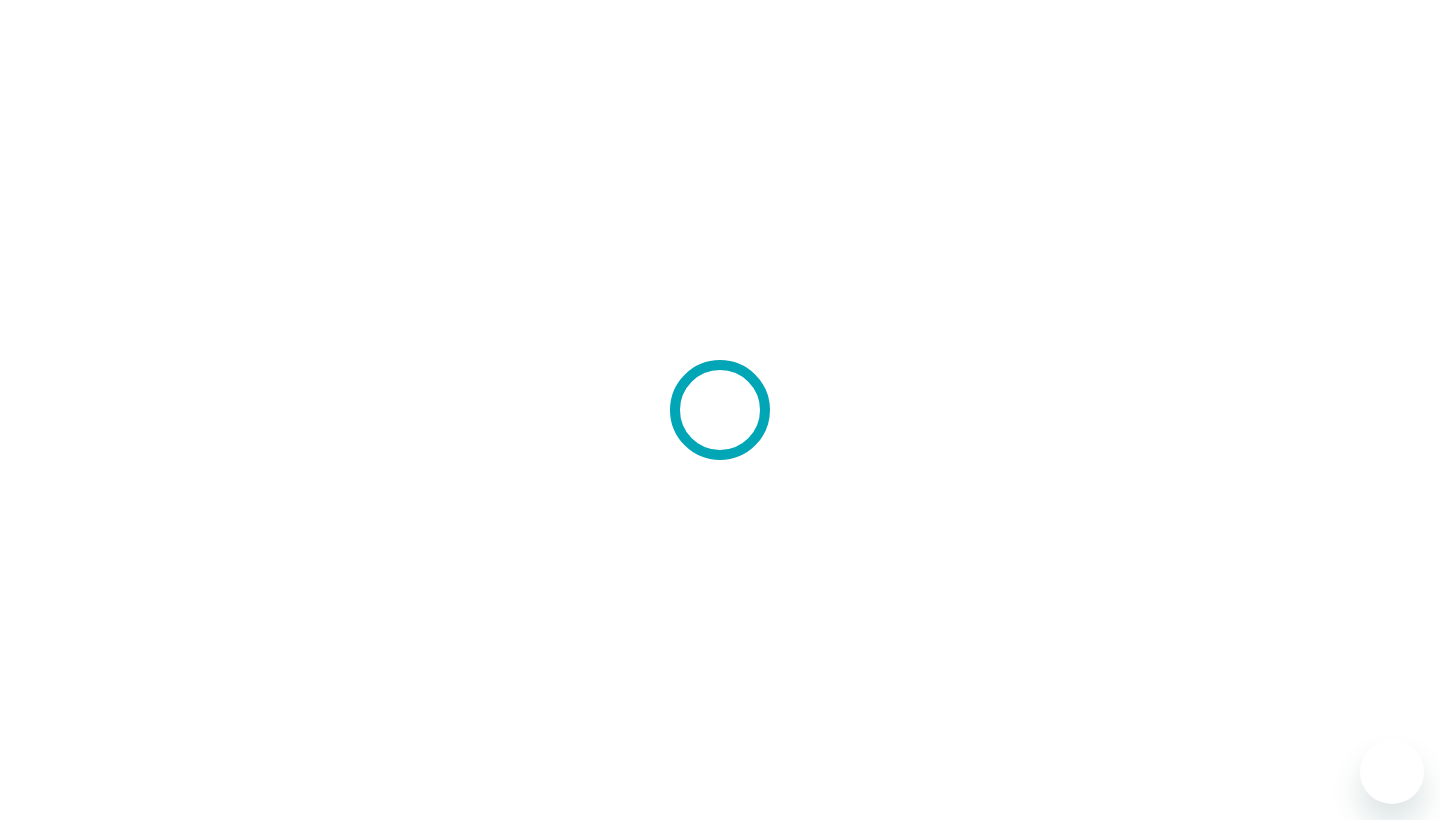 scroll, scrollTop: 0, scrollLeft: 0, axis: both 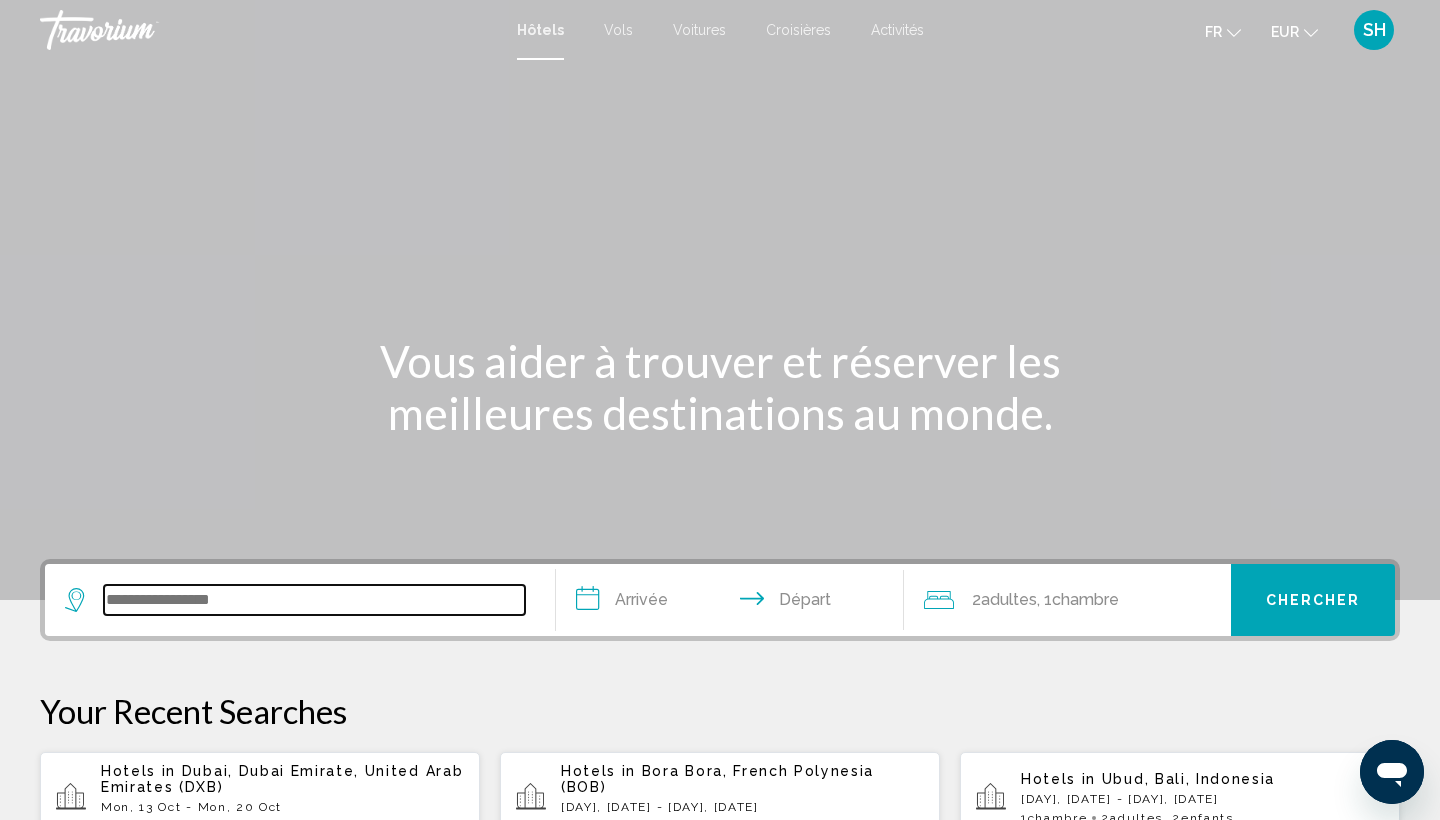 click at bounding box center (314, 600) 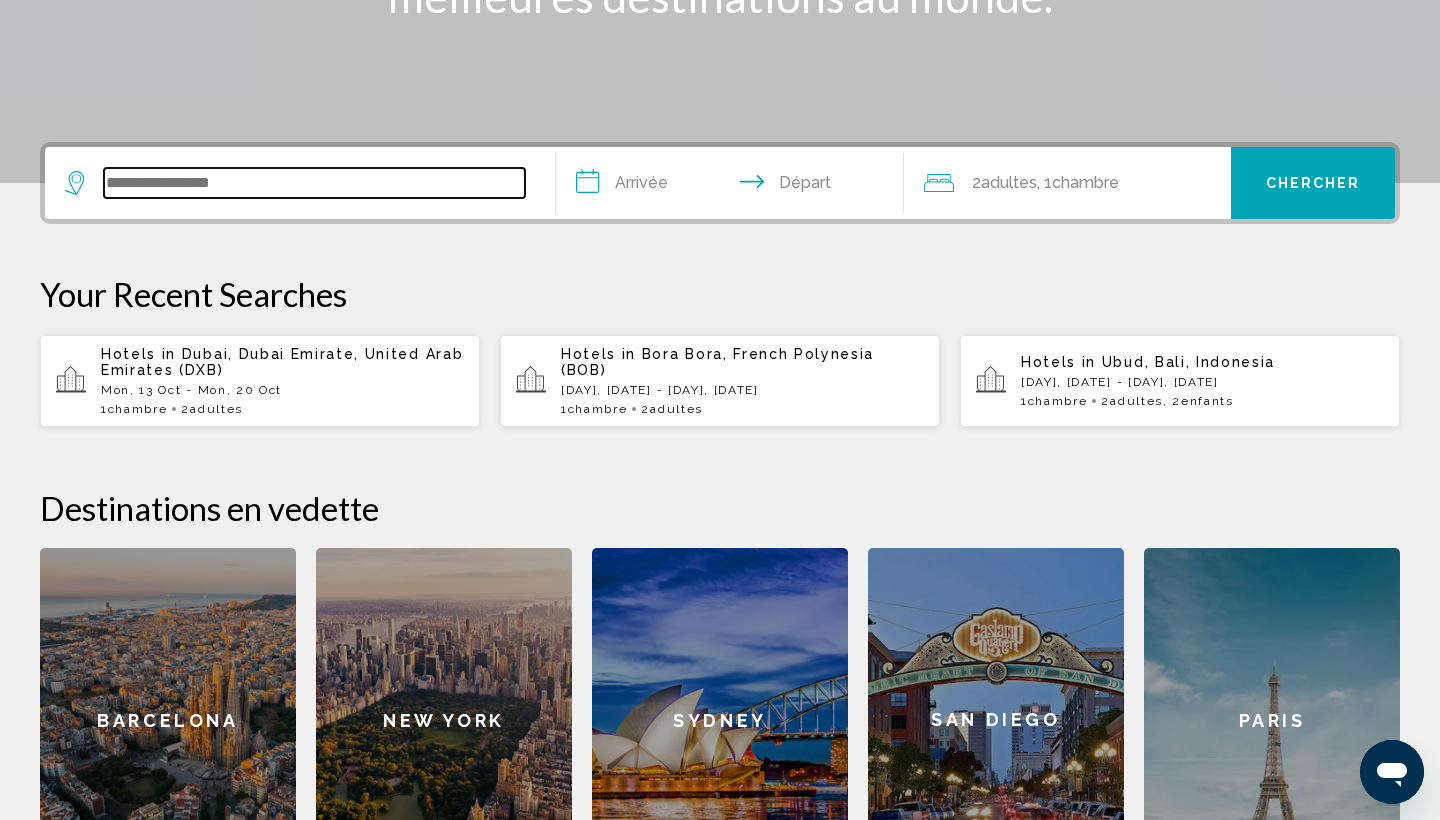 scroll, scrollTop: 494, scrollLeft: 0, axis: vertical 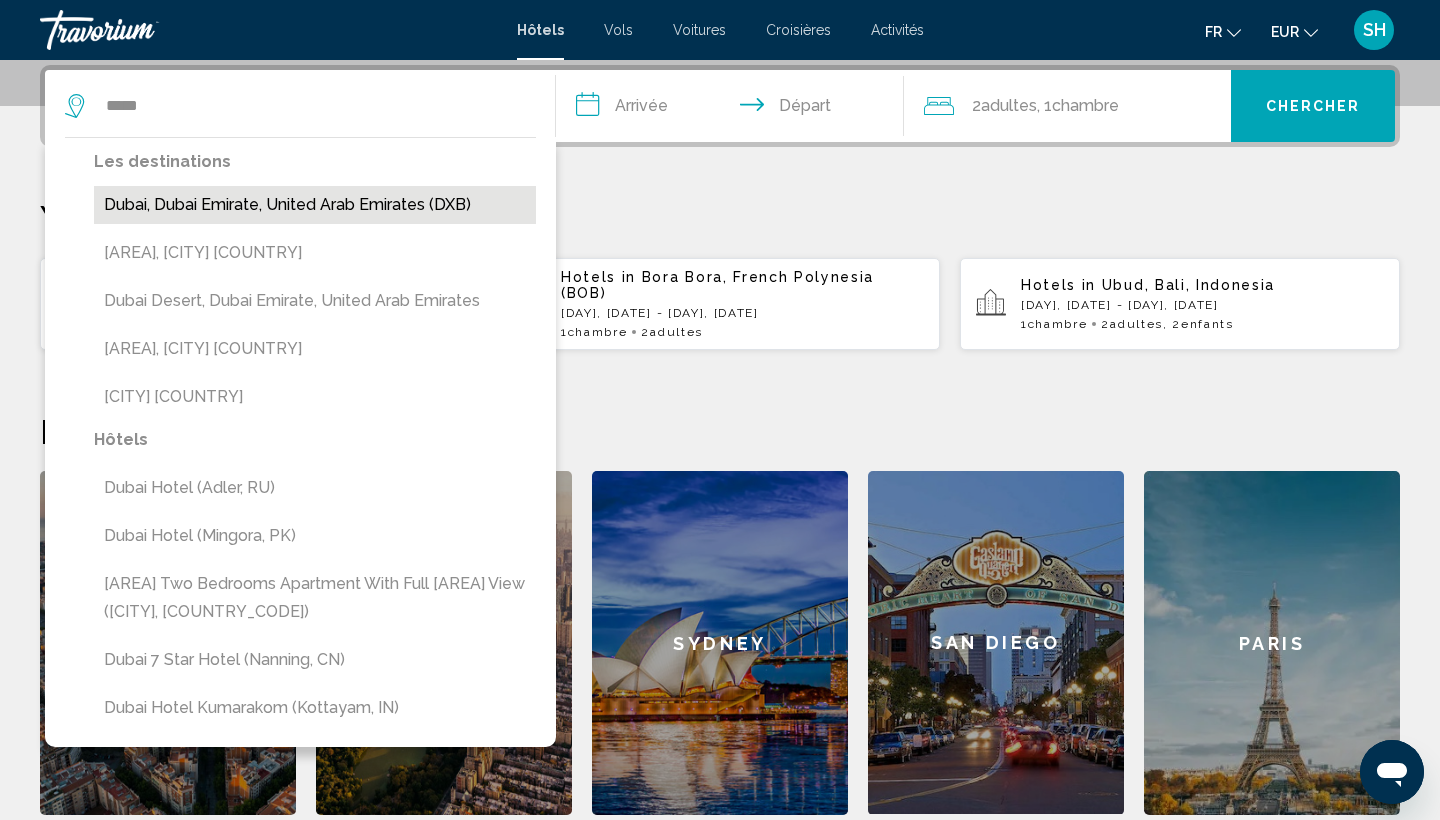 click on "Dubai, Dubai Emirate, United Arab Emirates (DXB)" at bounding box center (315, 205) 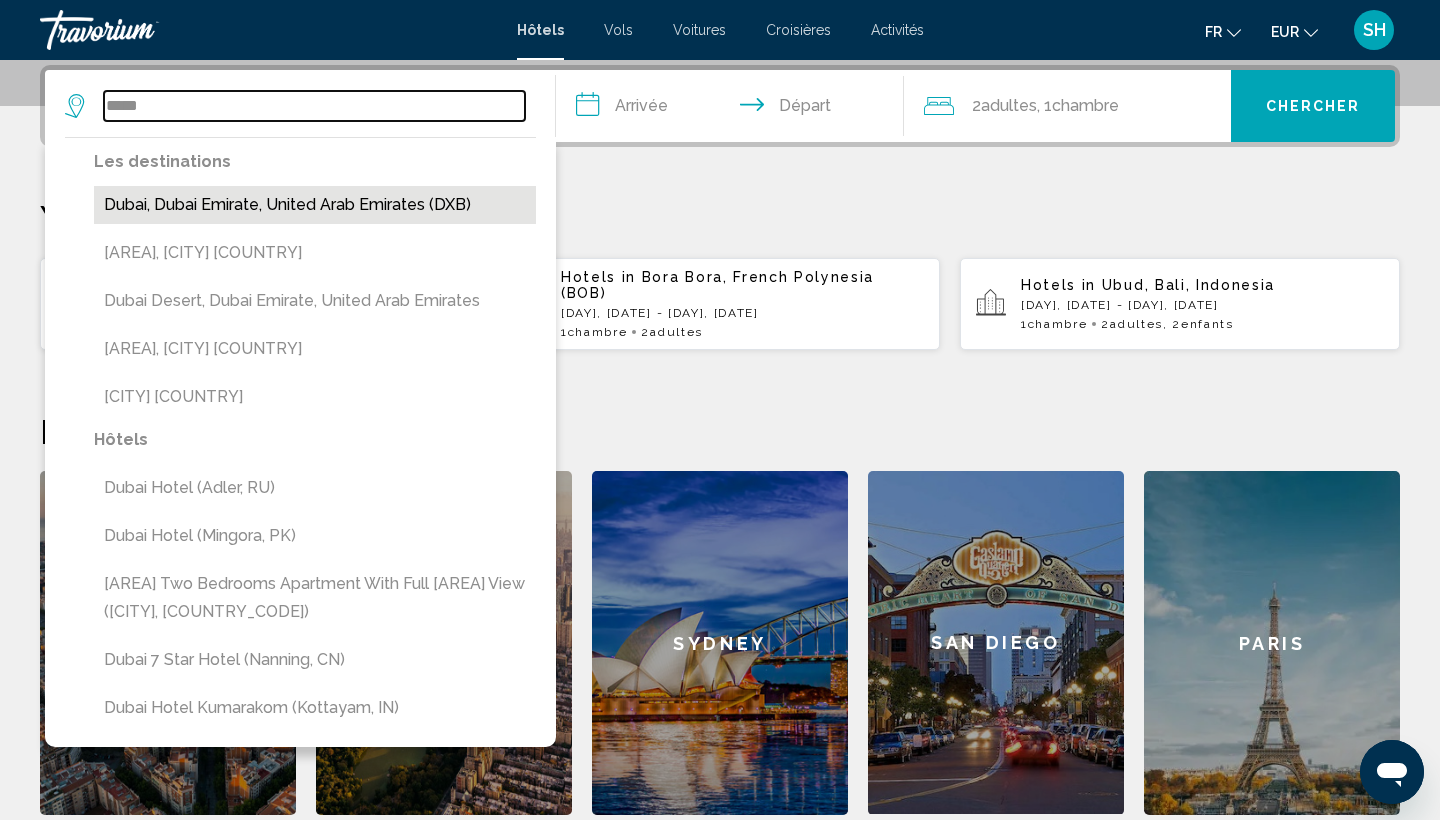 type on "**********" 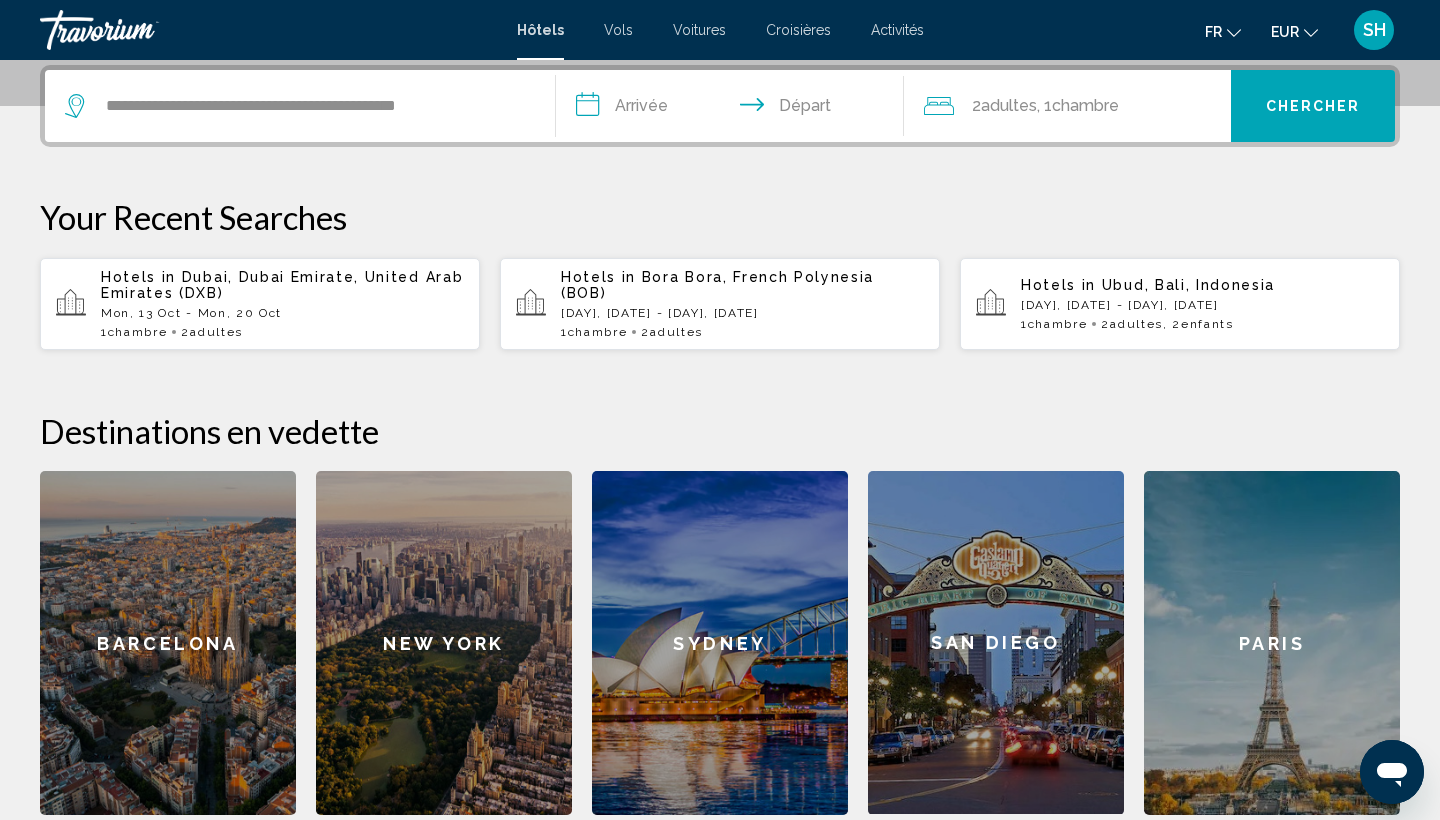click on "**********" at bounding box center [734, 109] 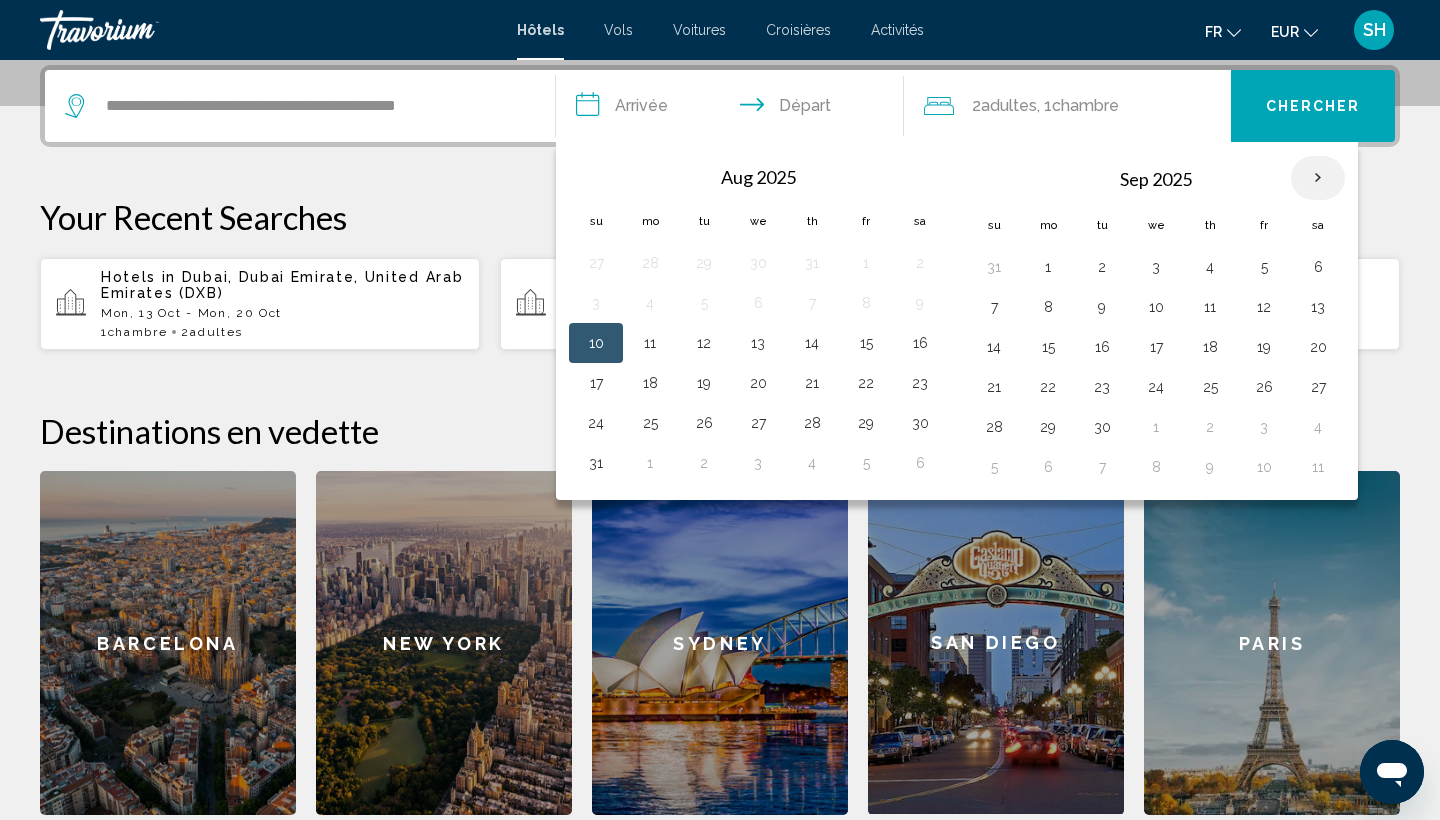 click at bounding box center [1318, 178] 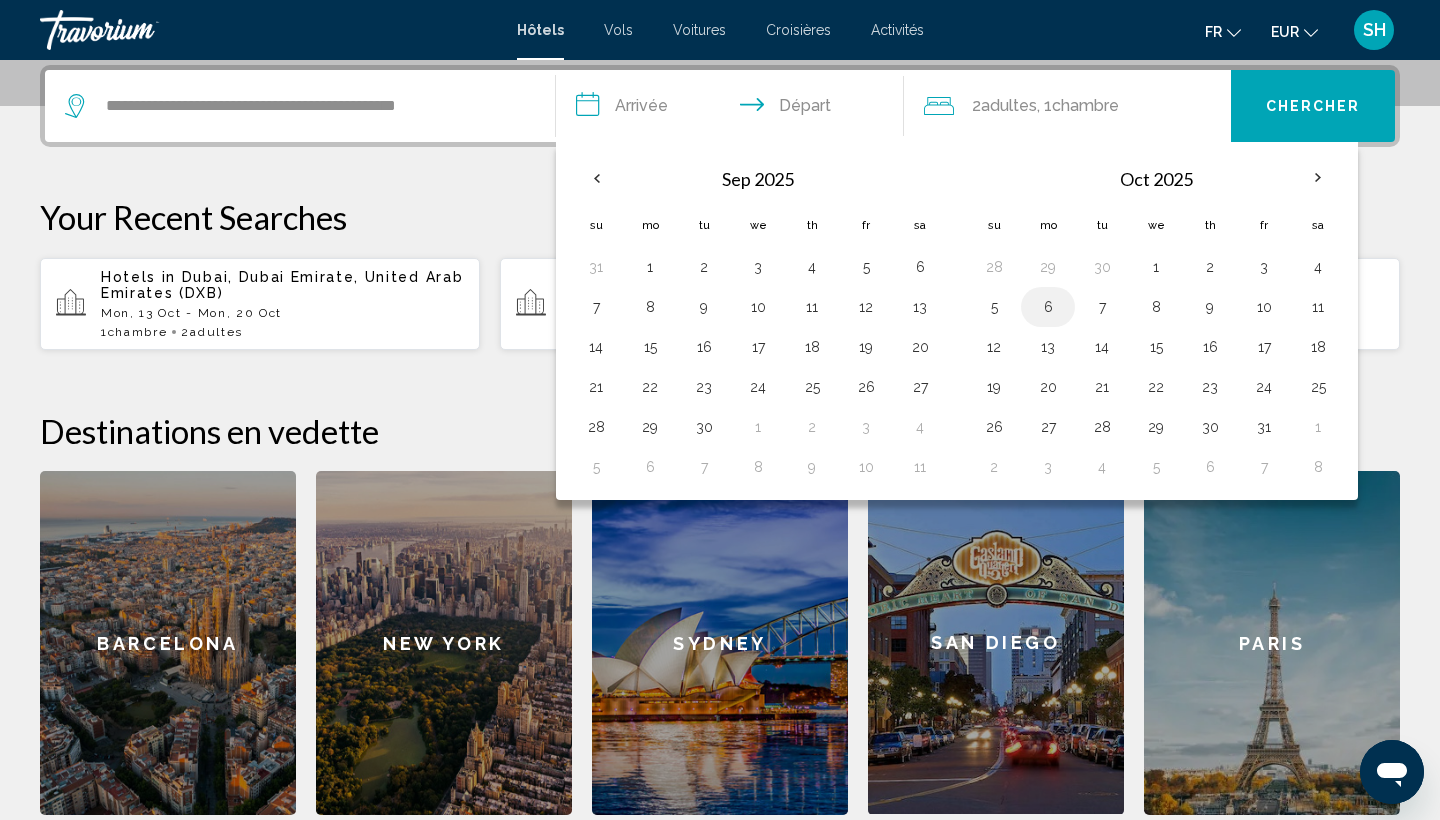 click on "6" at bounding box center [1048, 307] 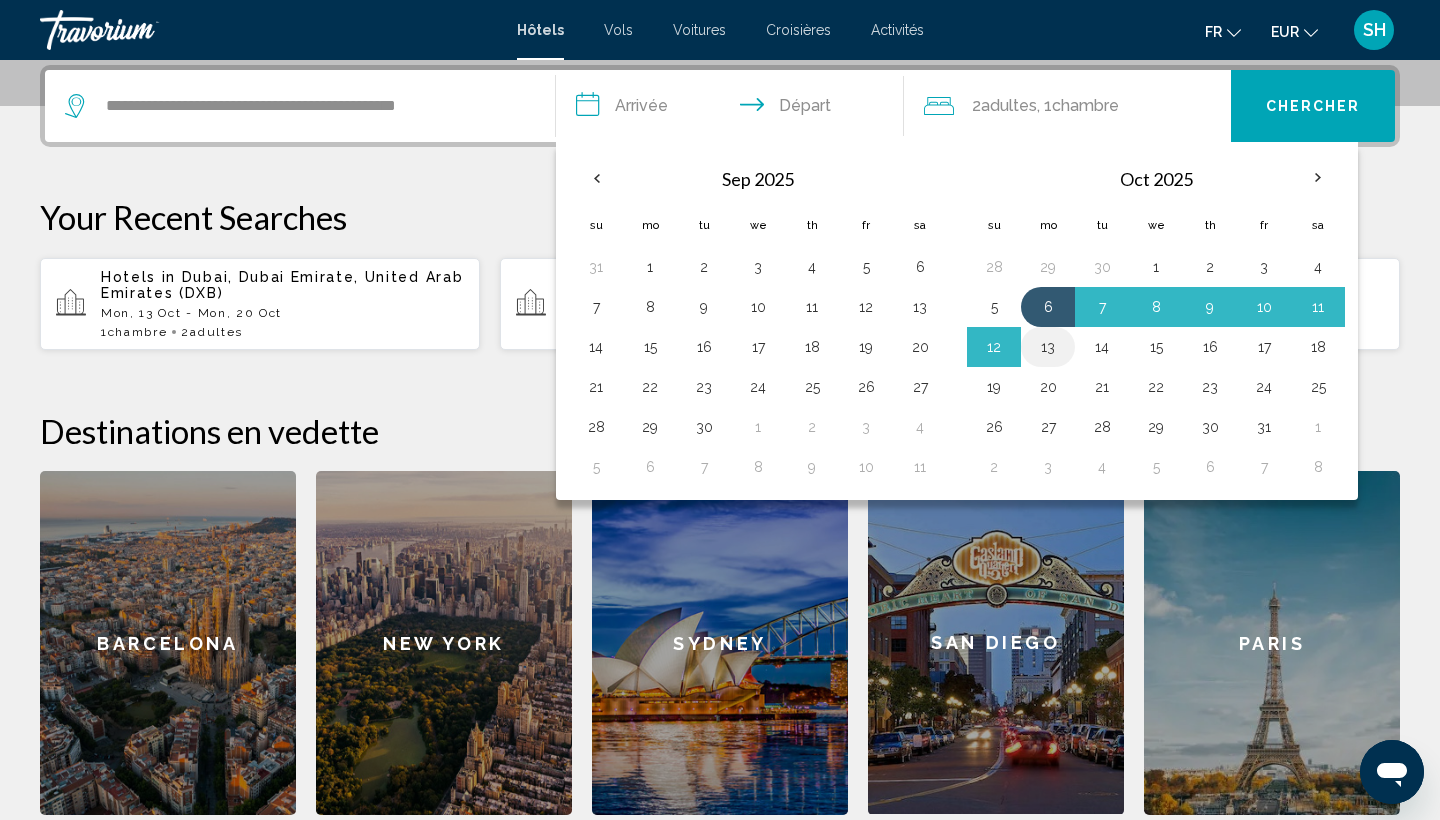 click on "13" at bounding box center (1048, 347) 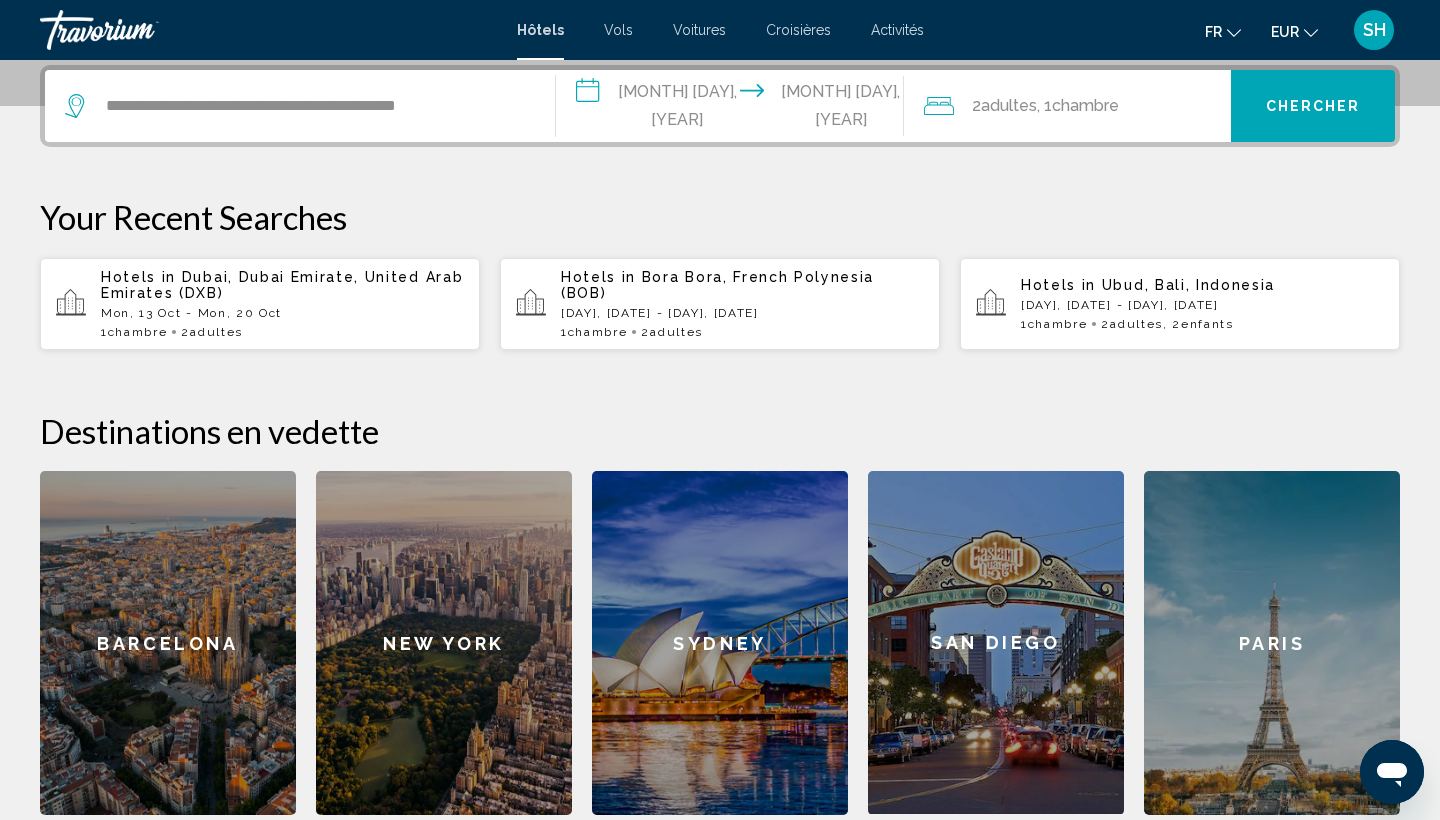 click on "Chercher" at bounding box center [1313, 107] 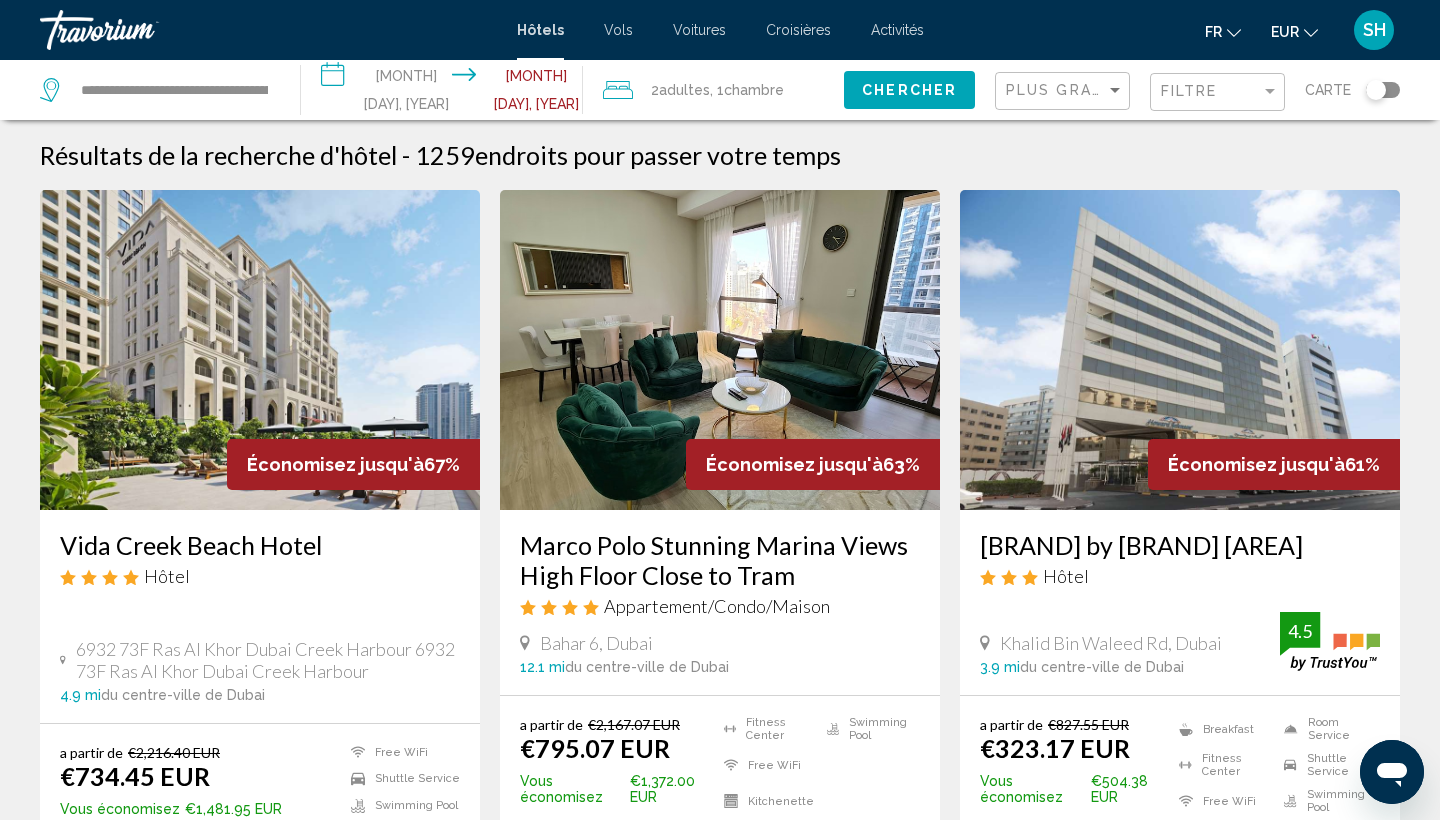 scroll, scrollTop: 0, scrollLeft: 0, axis: both 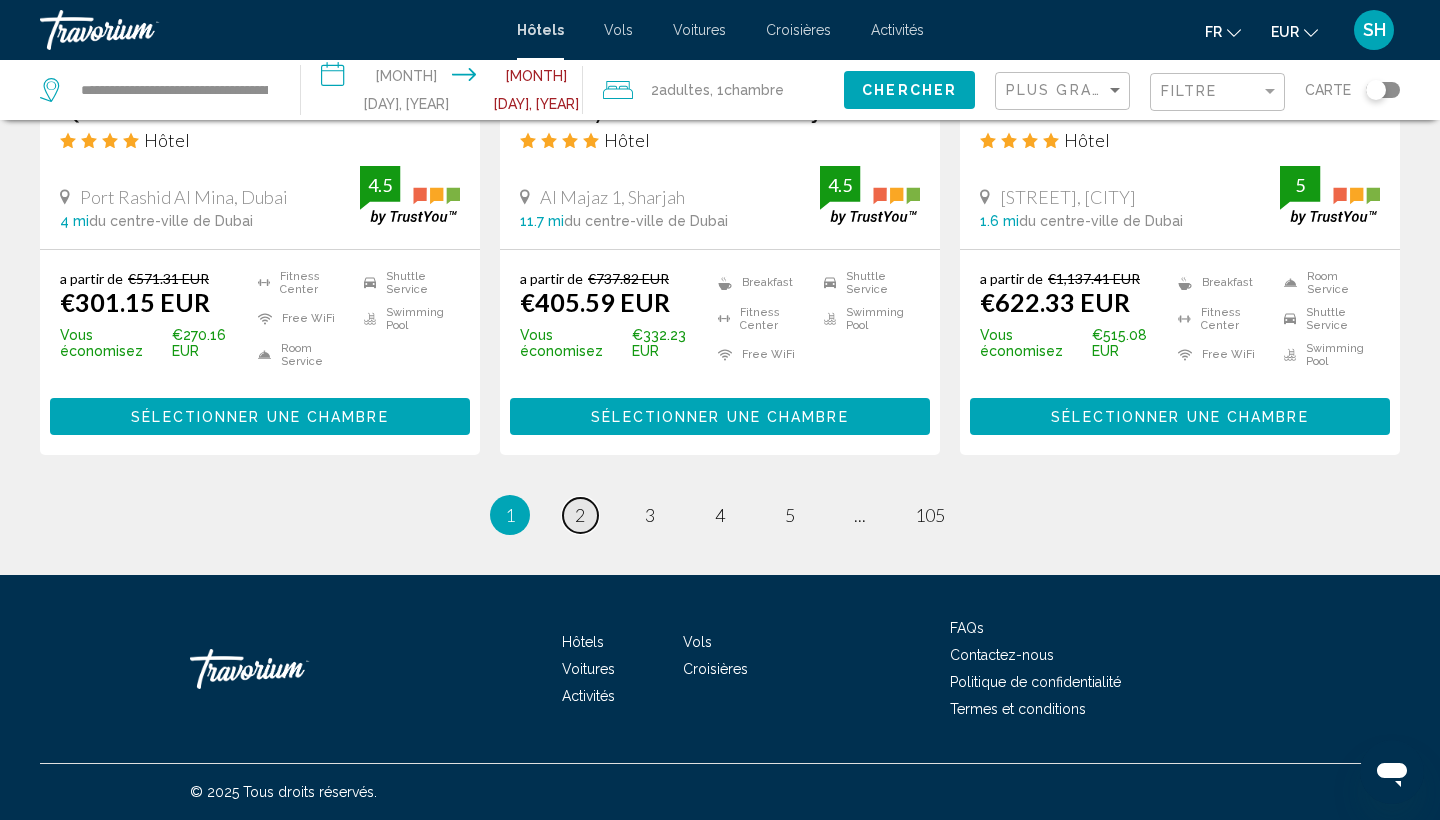 click on "2" at bounding box center (580, 515) 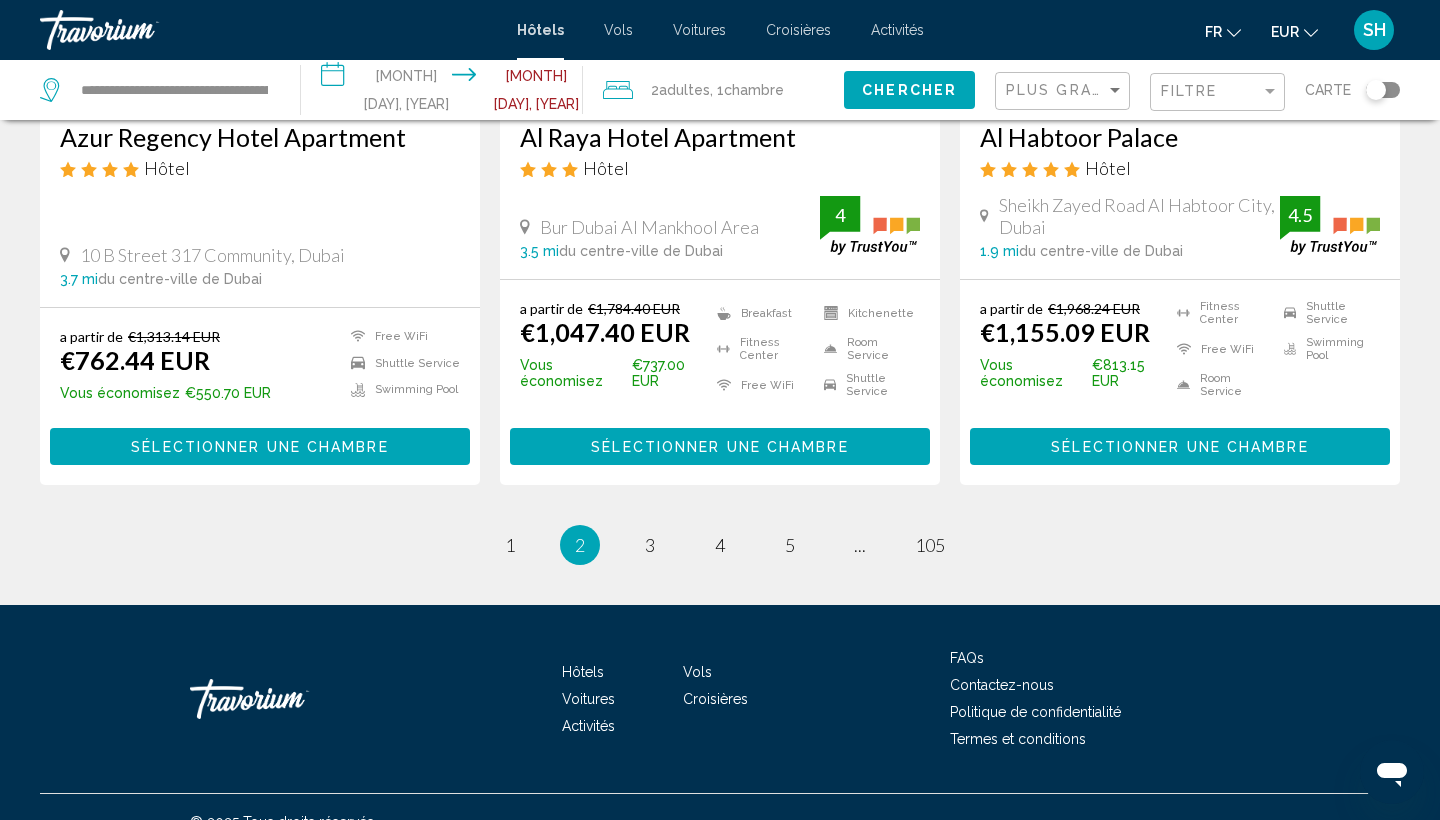 scroll, scrollTop: 2663, scrollLeft: 0, axis: vertical 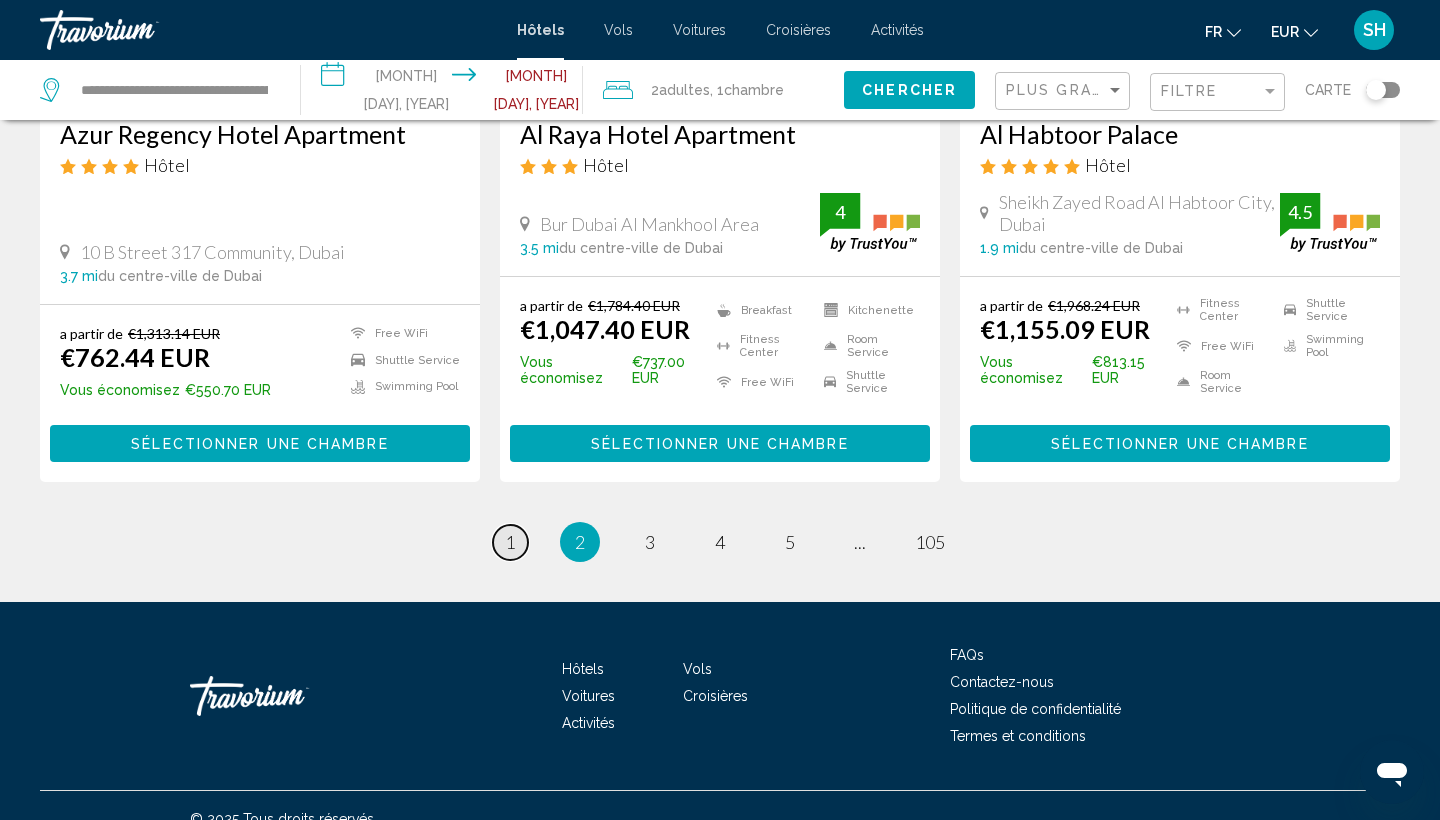 click on "1" at bounding box center (510, 542) 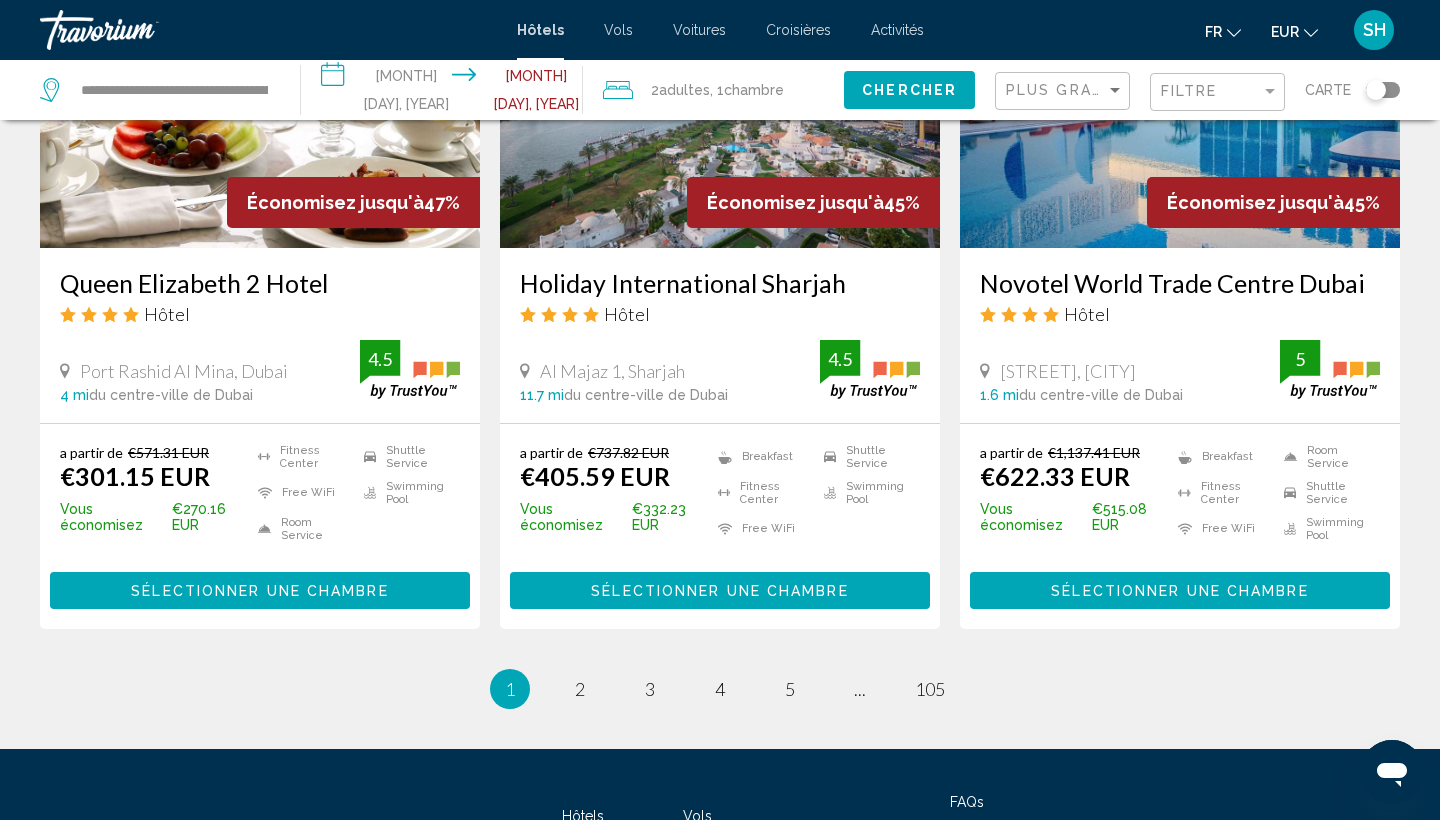 scroll, scrollTop: 2563, scrollLeft: 0, axis: vertical 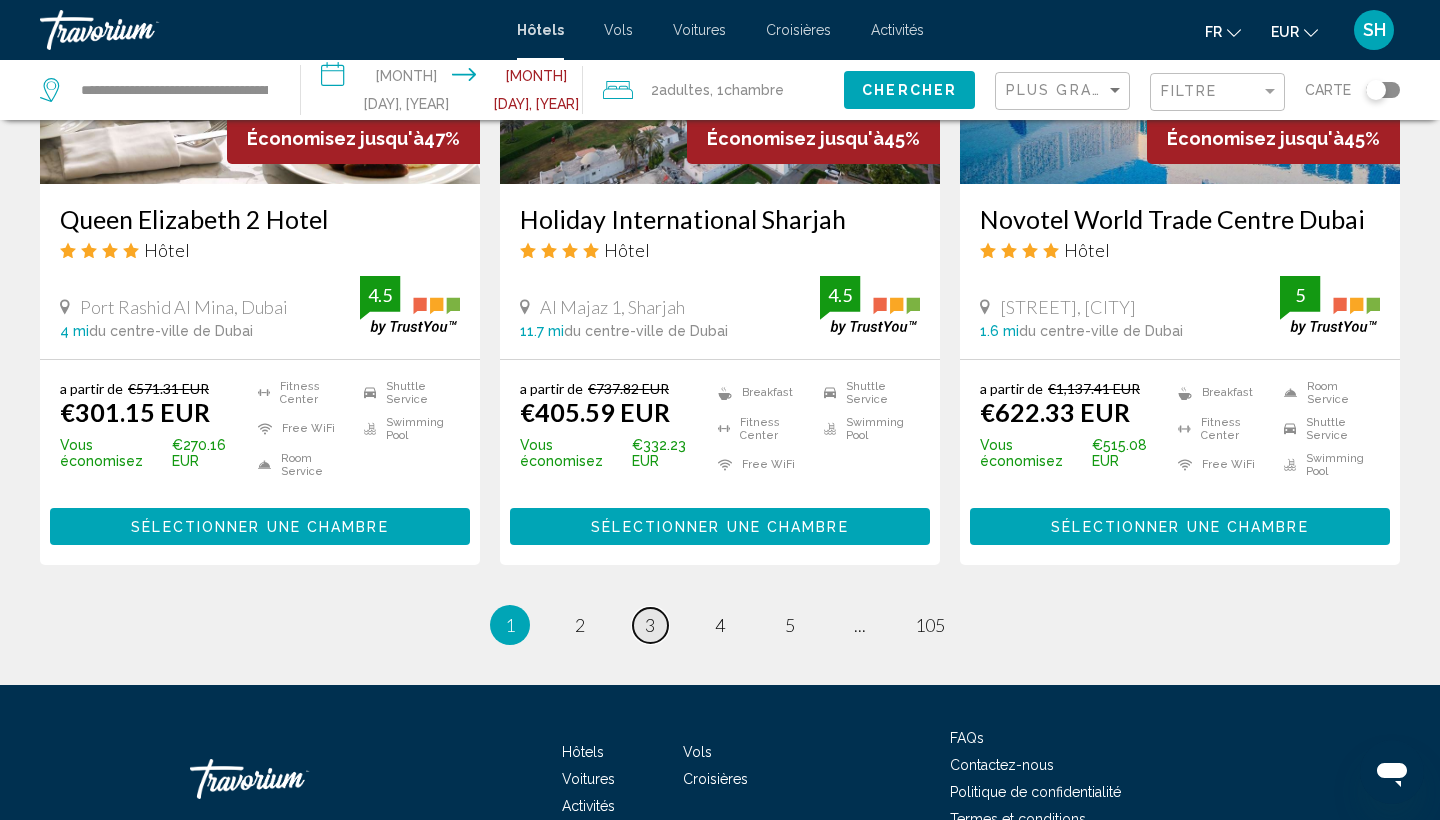 click on "3" at bounding box center (650, 625) 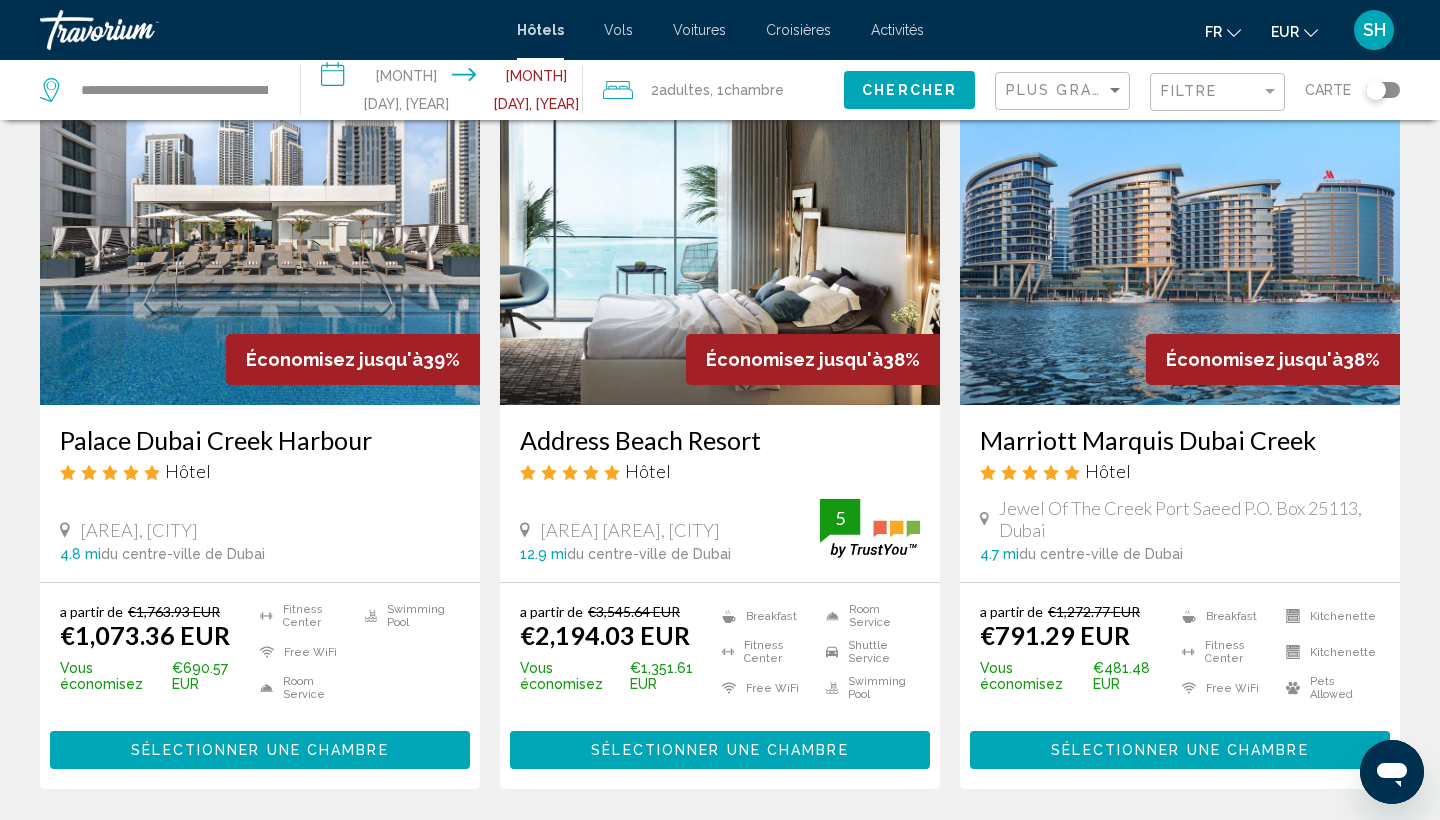 scroll, scrollTop: 1633, scrollLeft: 0, axis: vertical 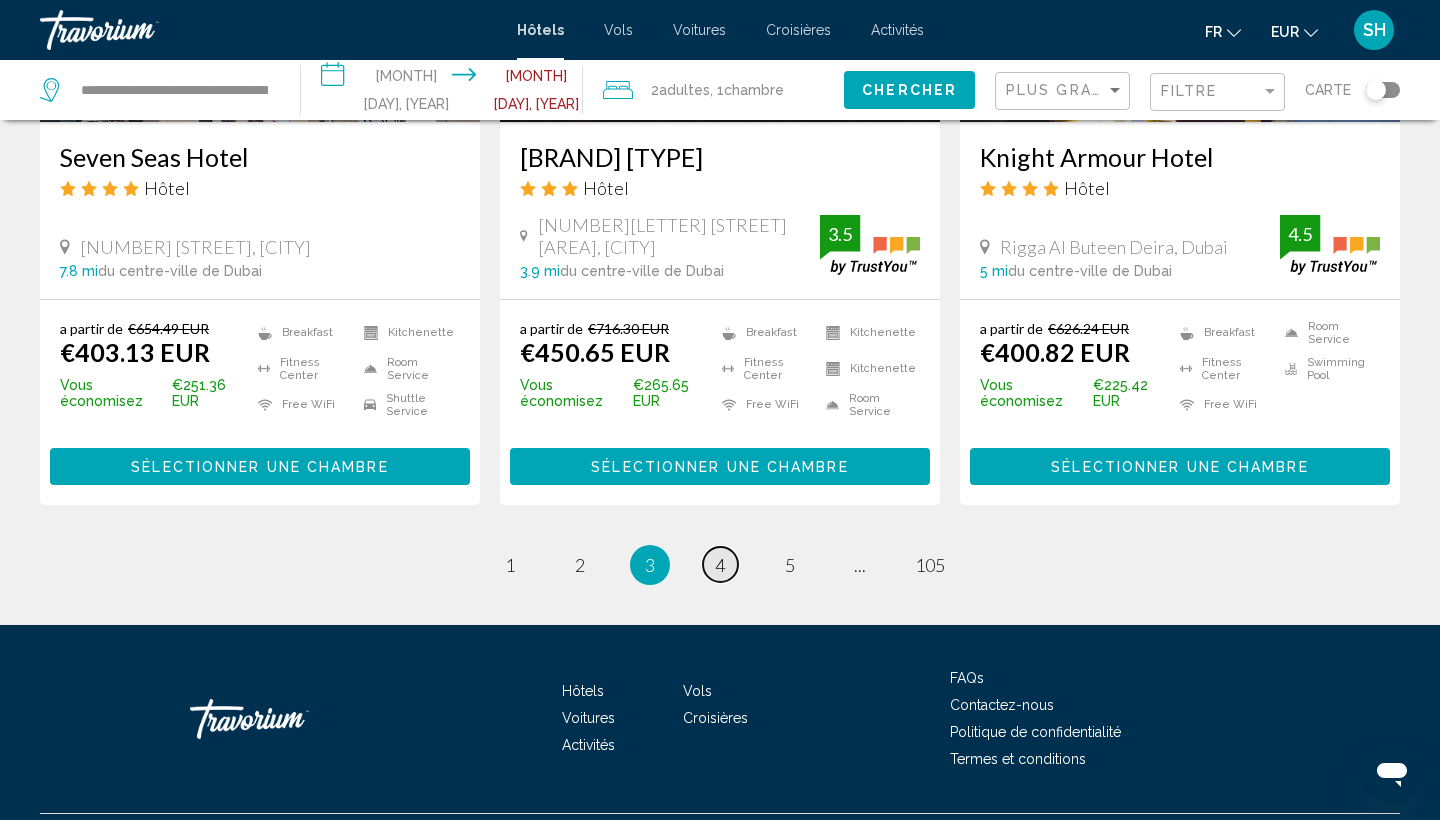 click on "page  4" at bounding box center (720, 564) 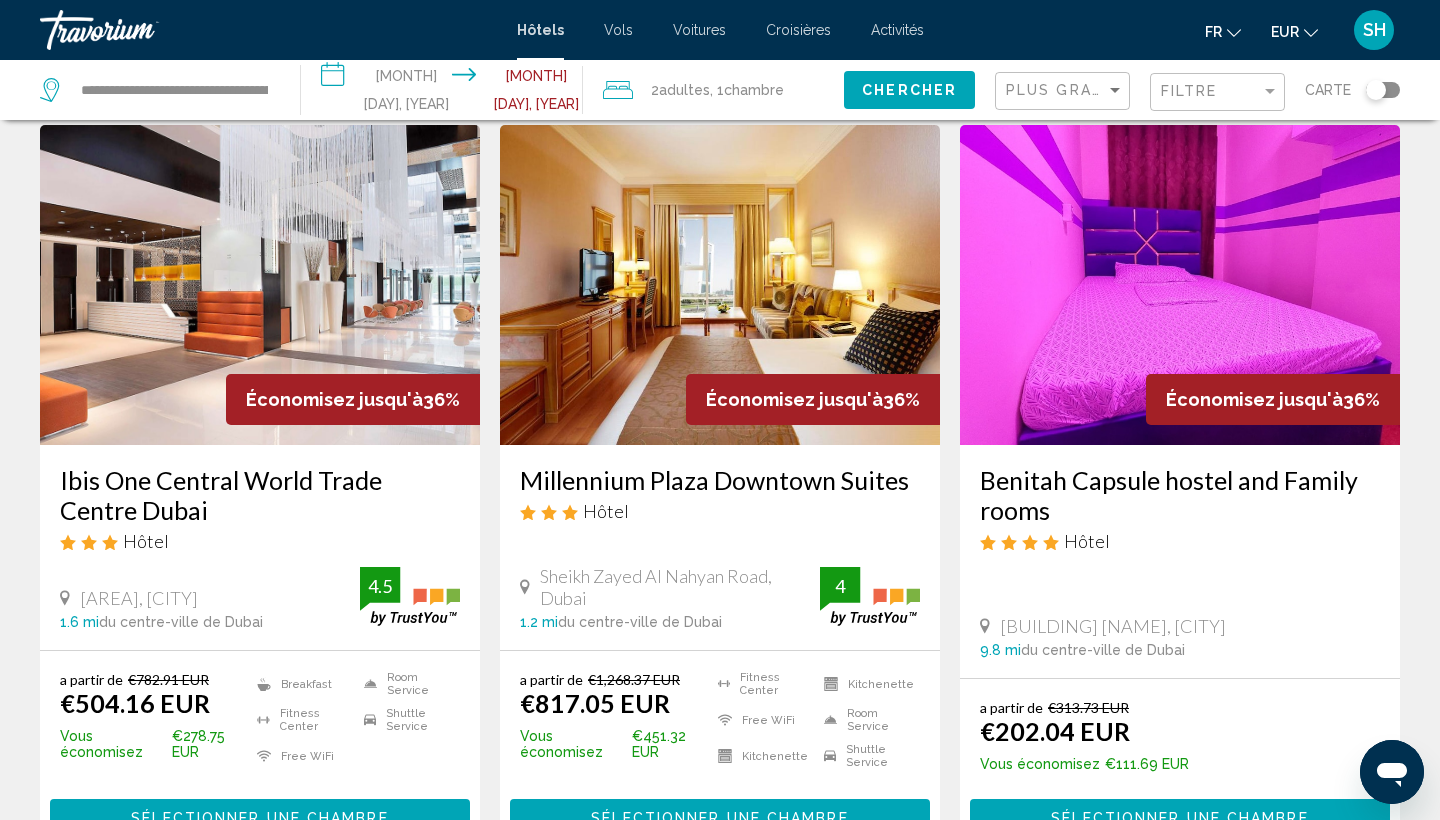 scroll, scrollTop: 67, scrollLeft: 0, axis: vertical 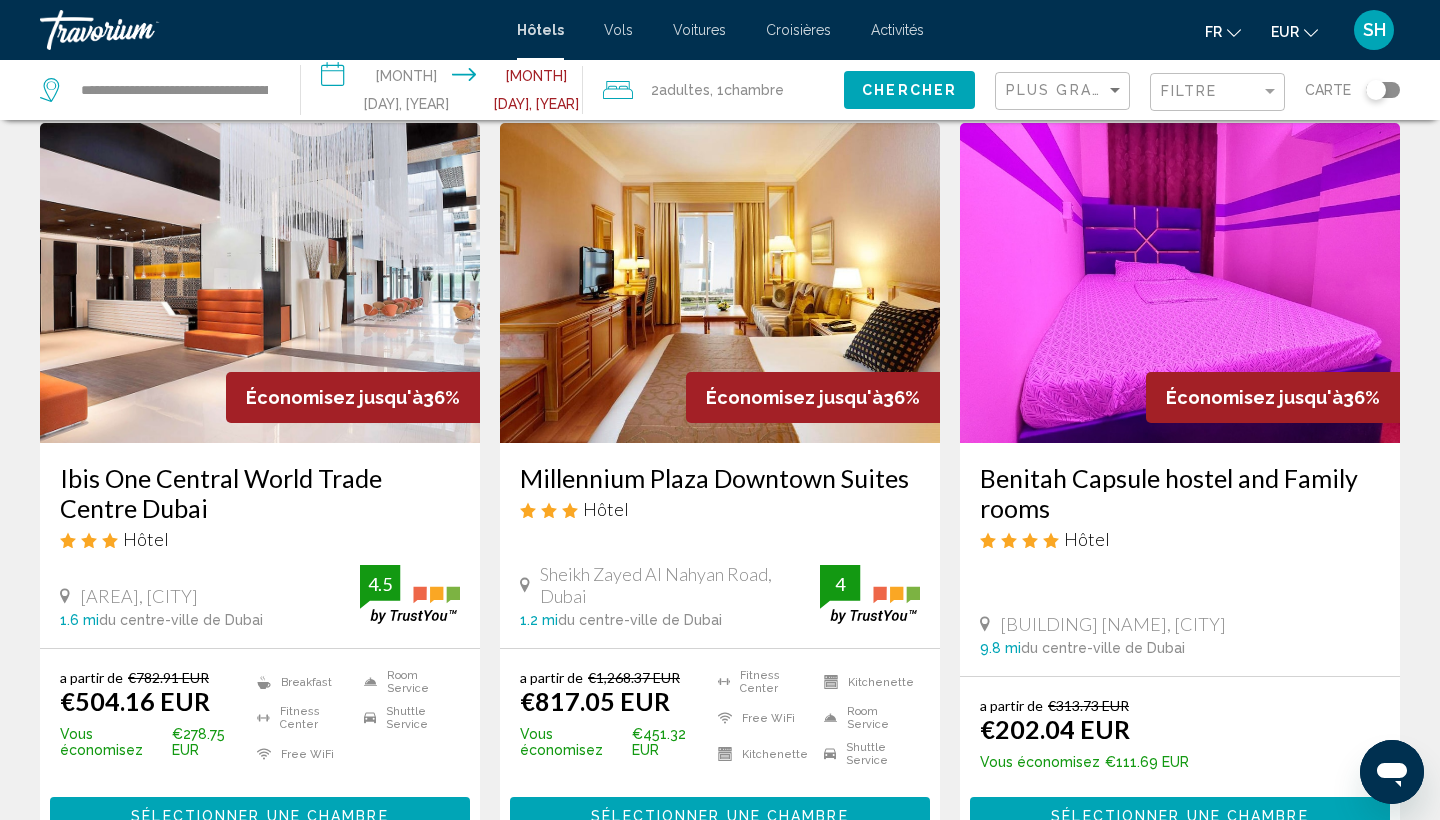 click at bounding box center [720, 283] 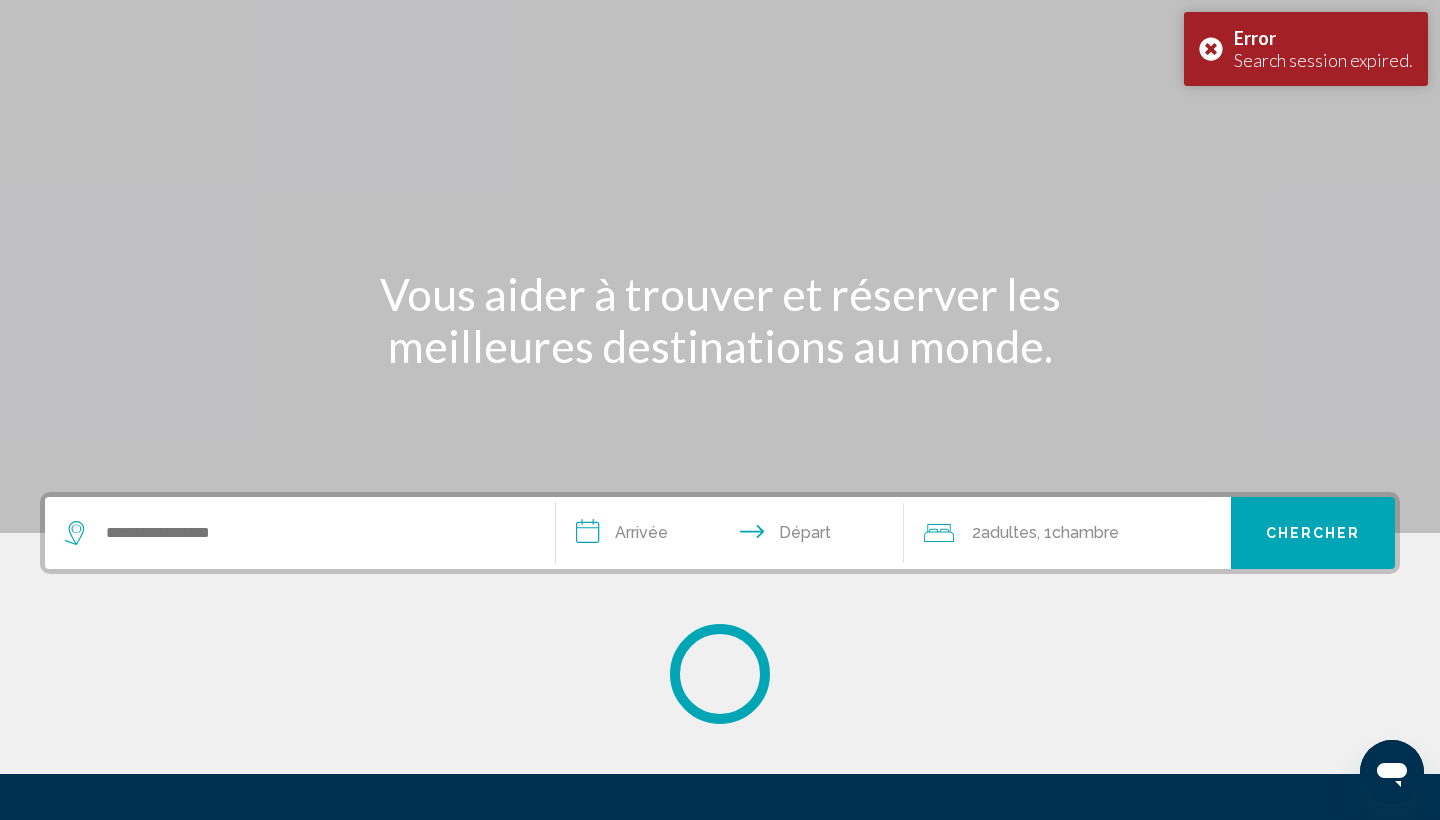 scroll, scrollTop: 0, scrollLeft: 0, axis: both 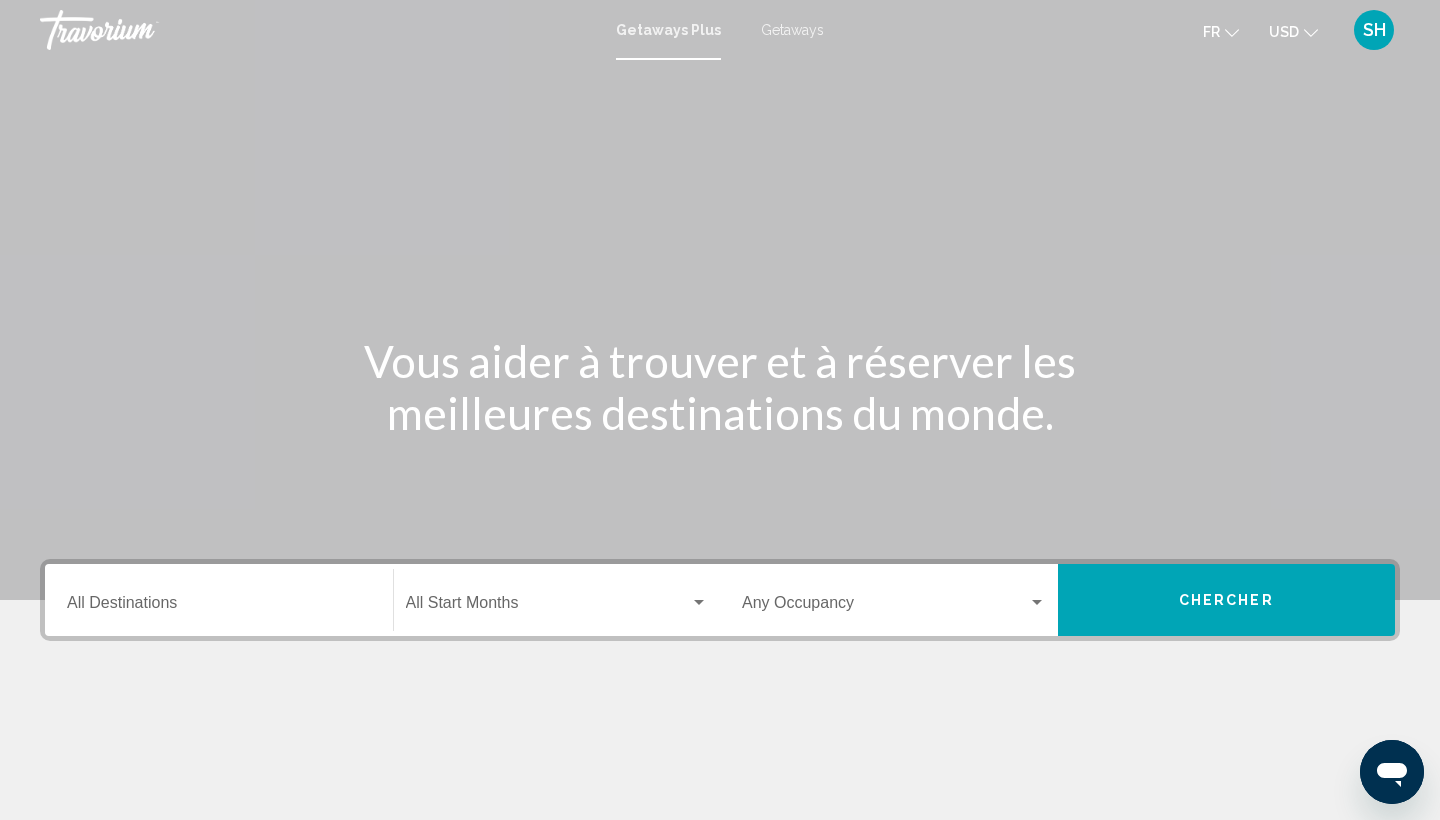 click on "Getaways" at bounding box center (792, 30) 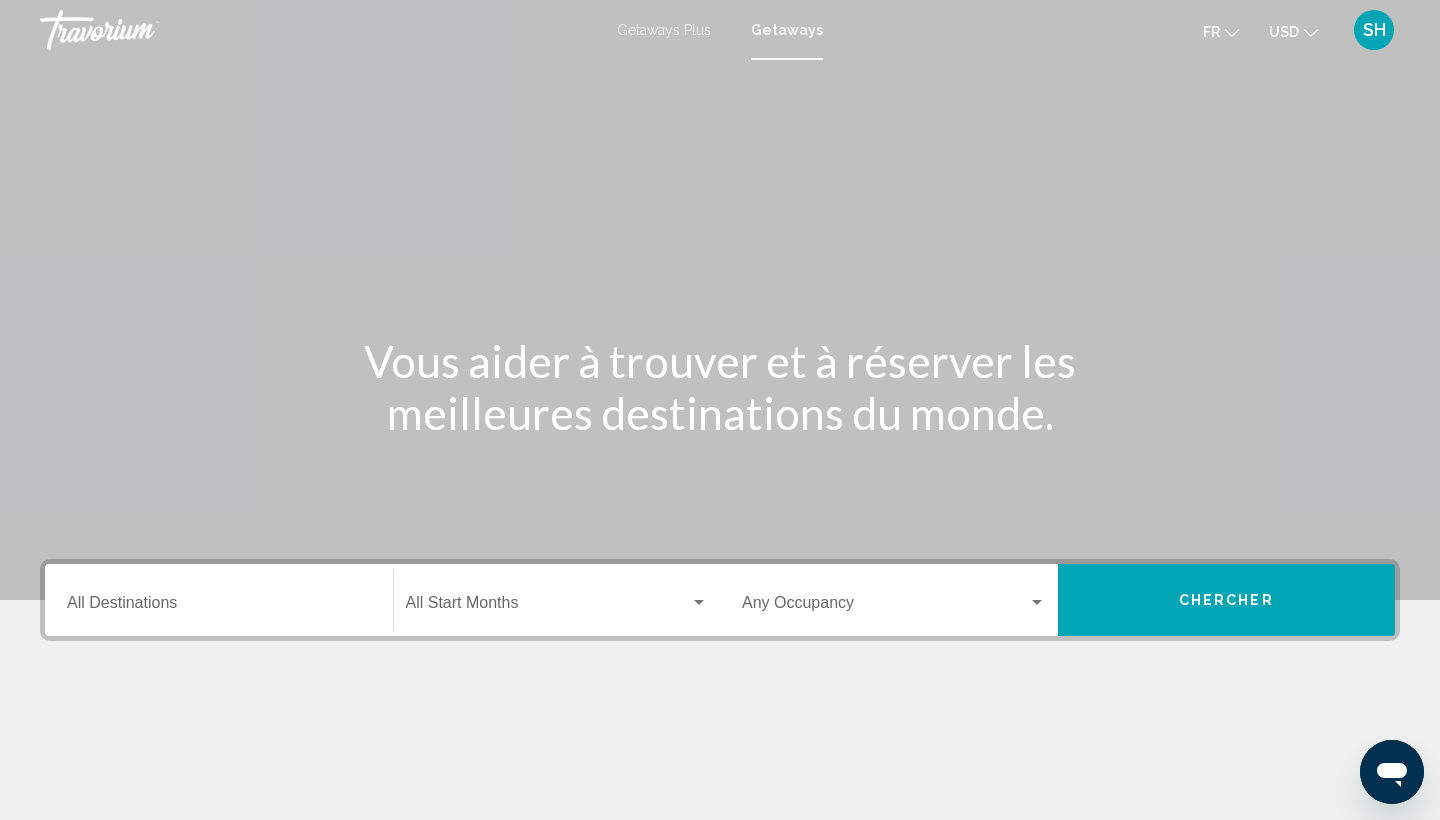 click on "USD" 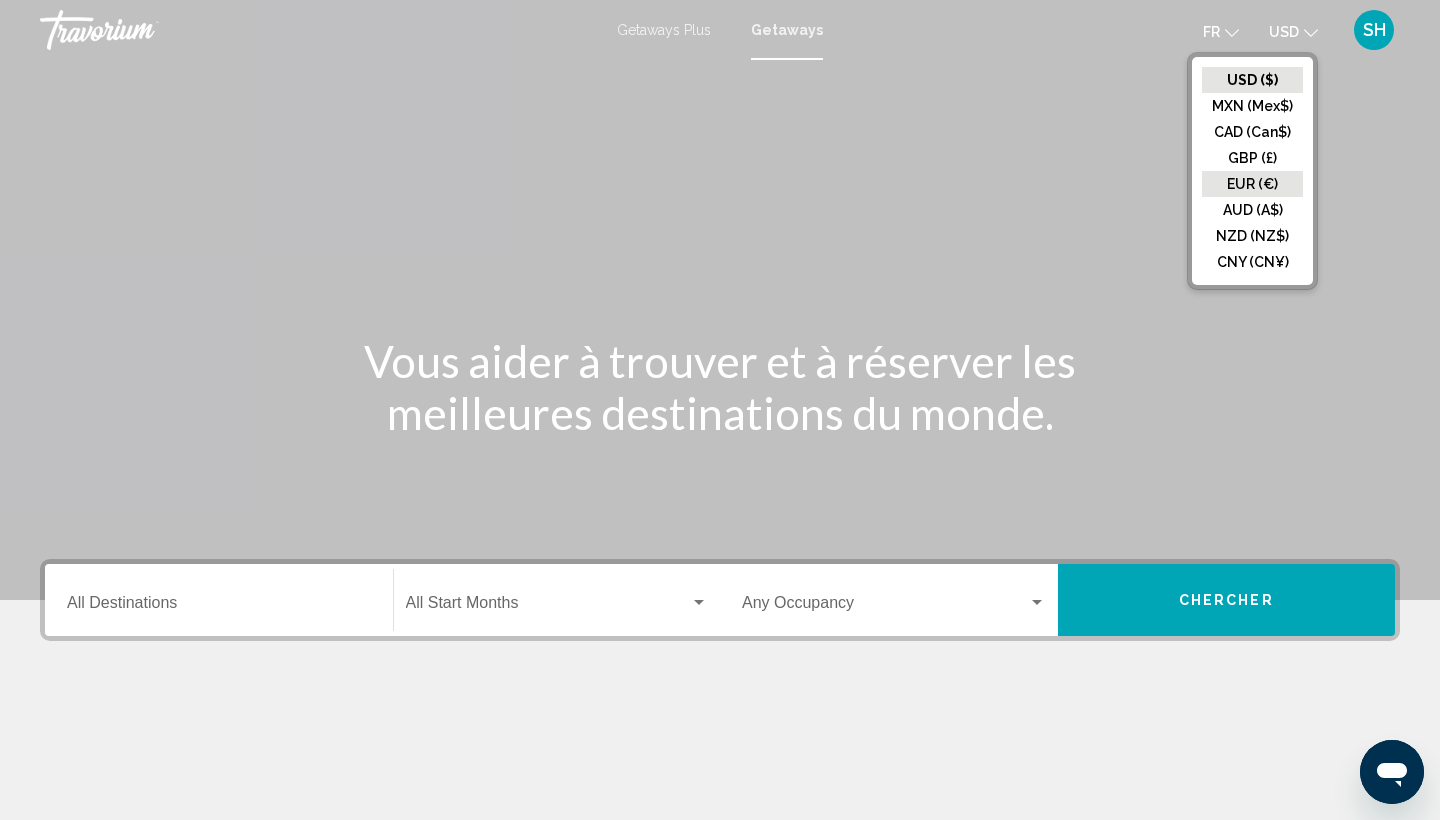 click on "EUR (€)" 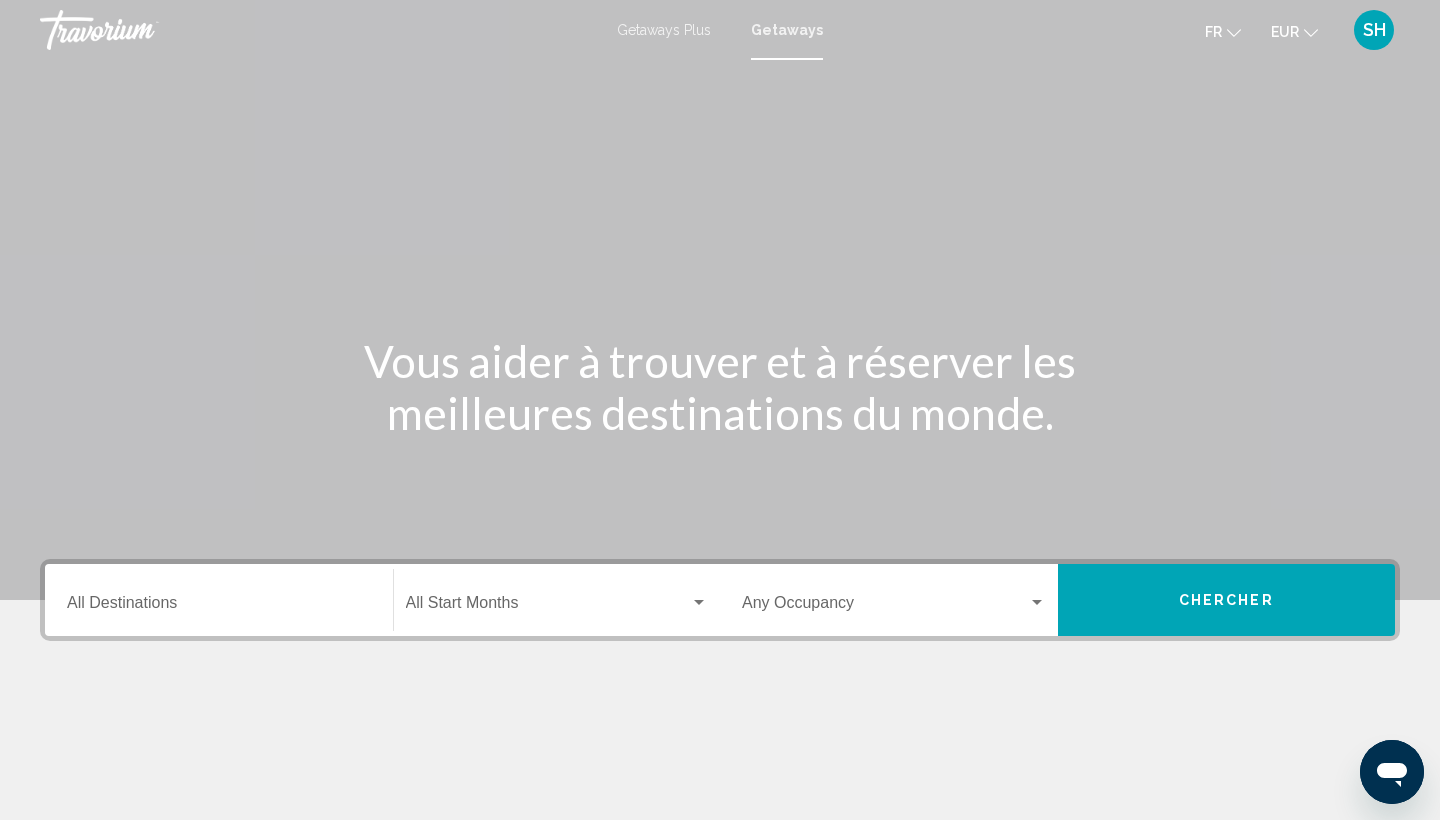 click on "Destination All Destinations" at bounding box center (219, 600) 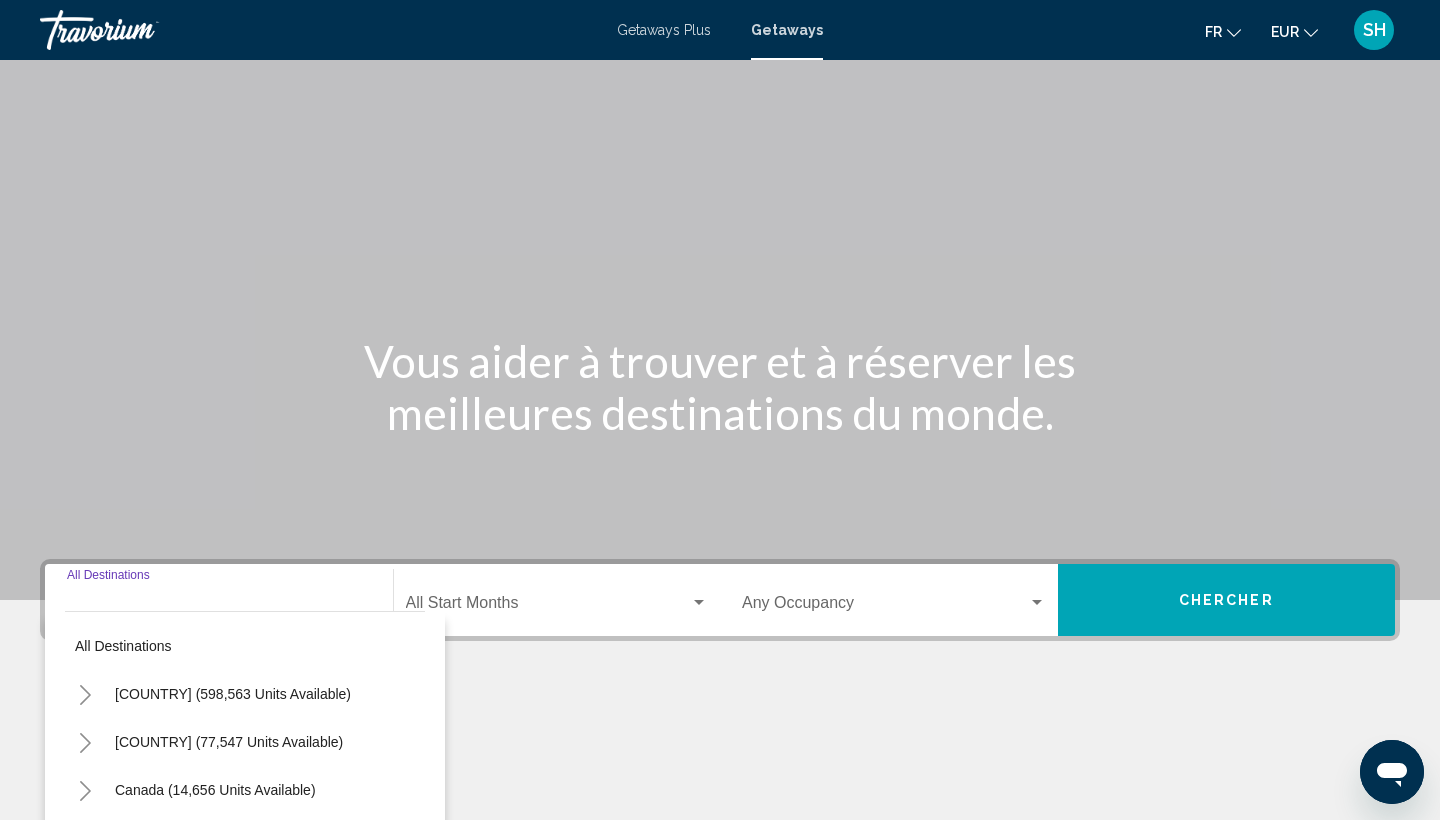 scroll, scrollTop: 266, scrollLeft: 0, axis: vertical 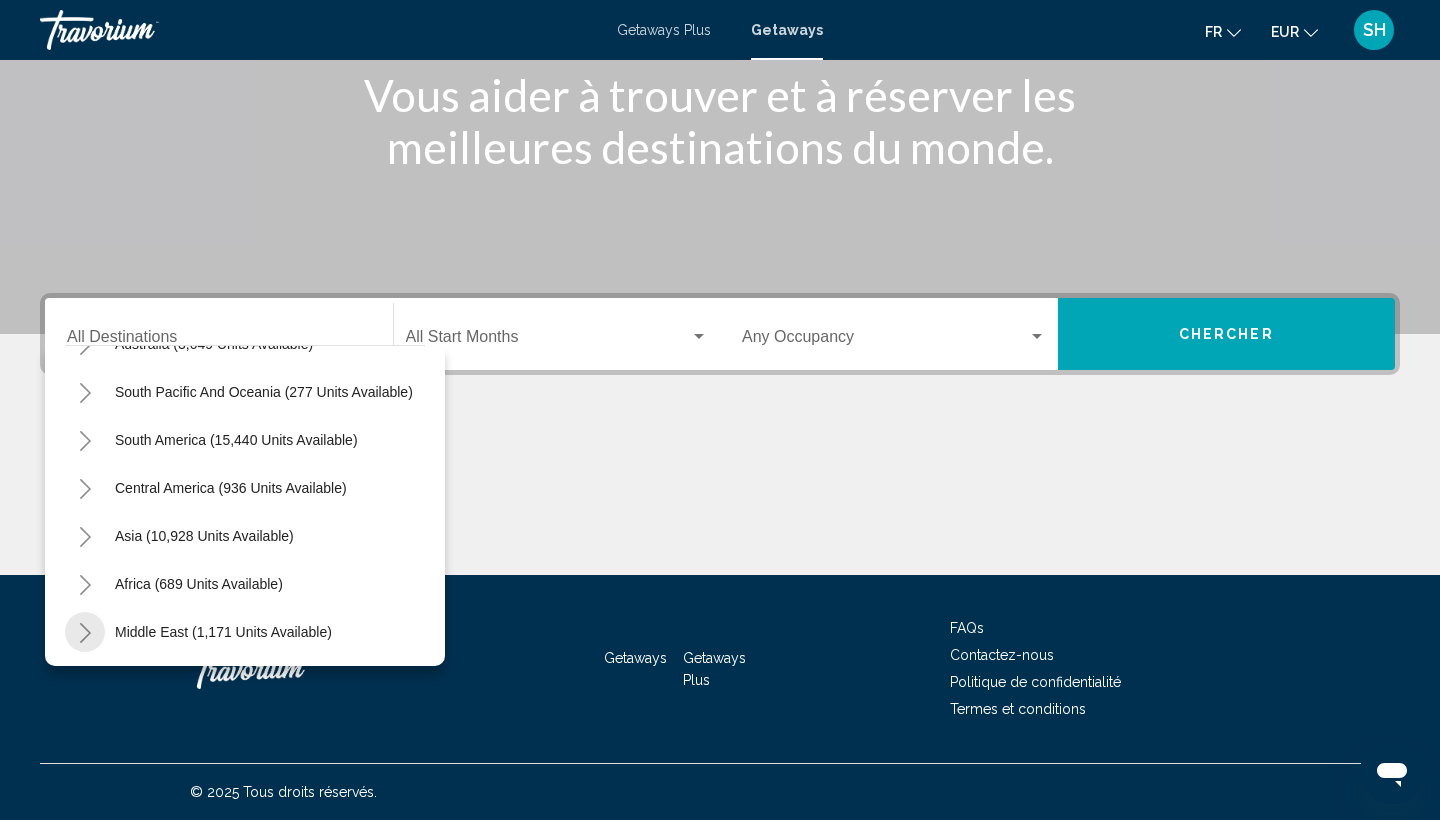 click 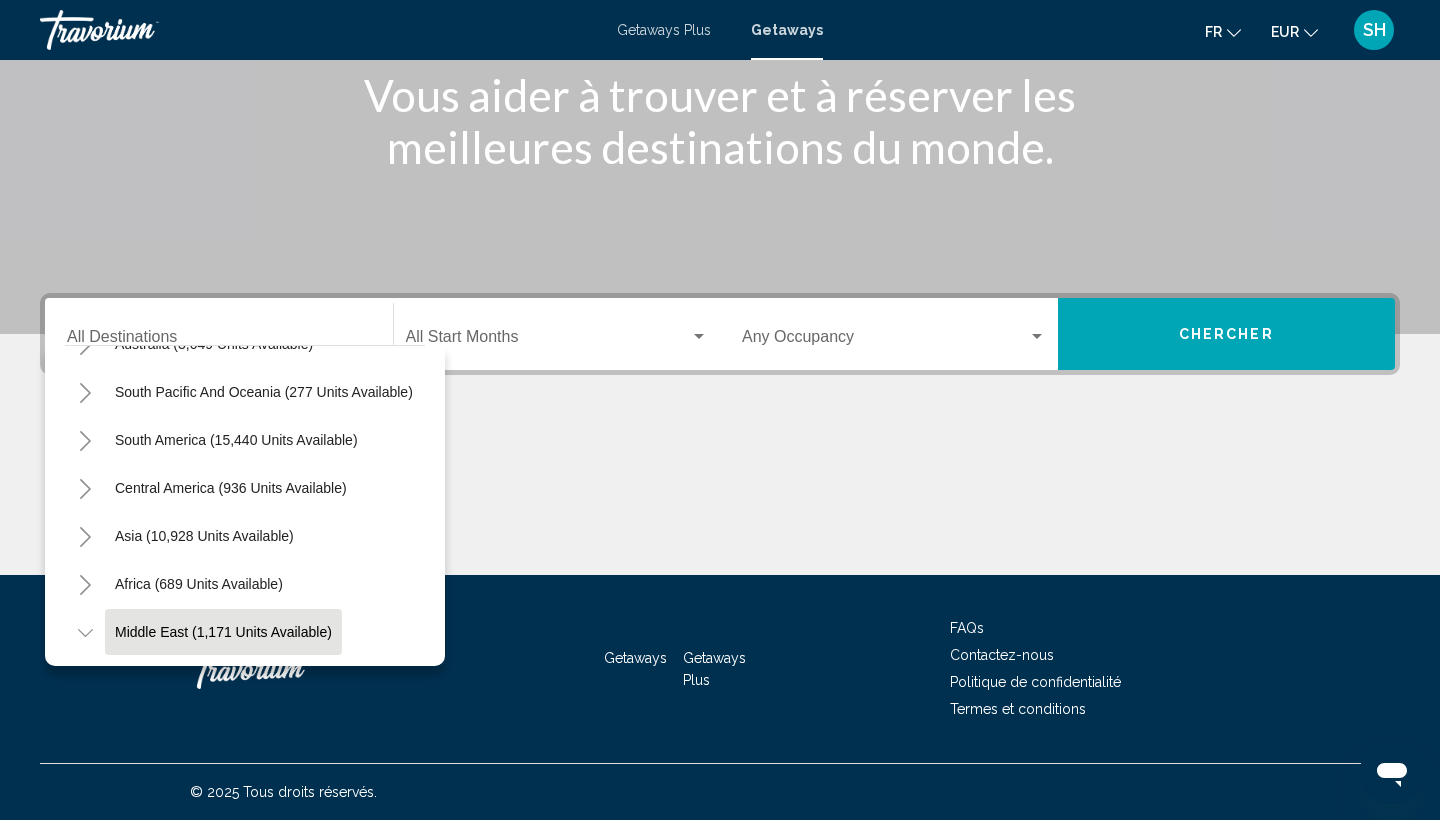 click on "Middle East (1,171 units available)" 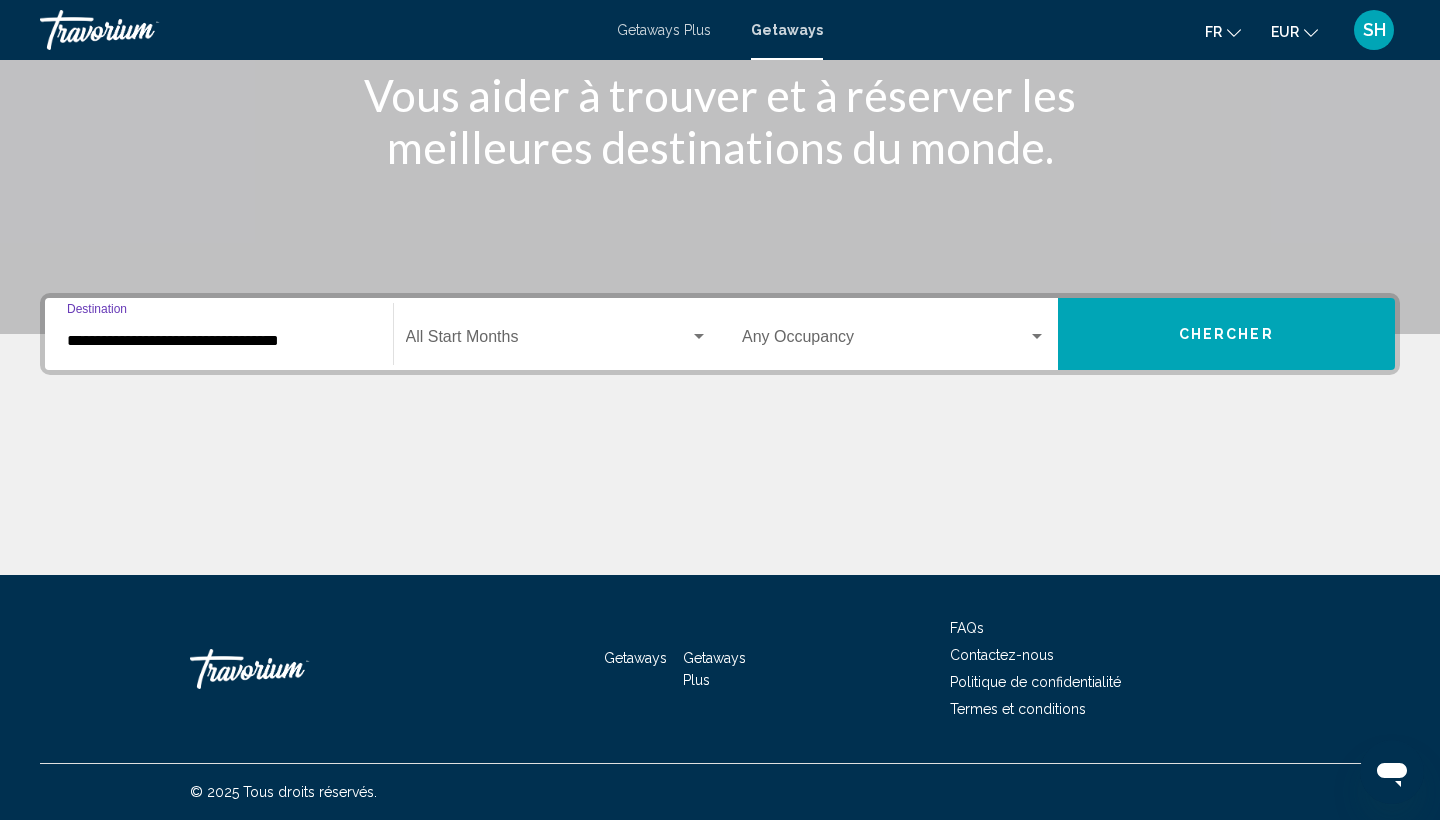 click on "Start Month All Start Months" 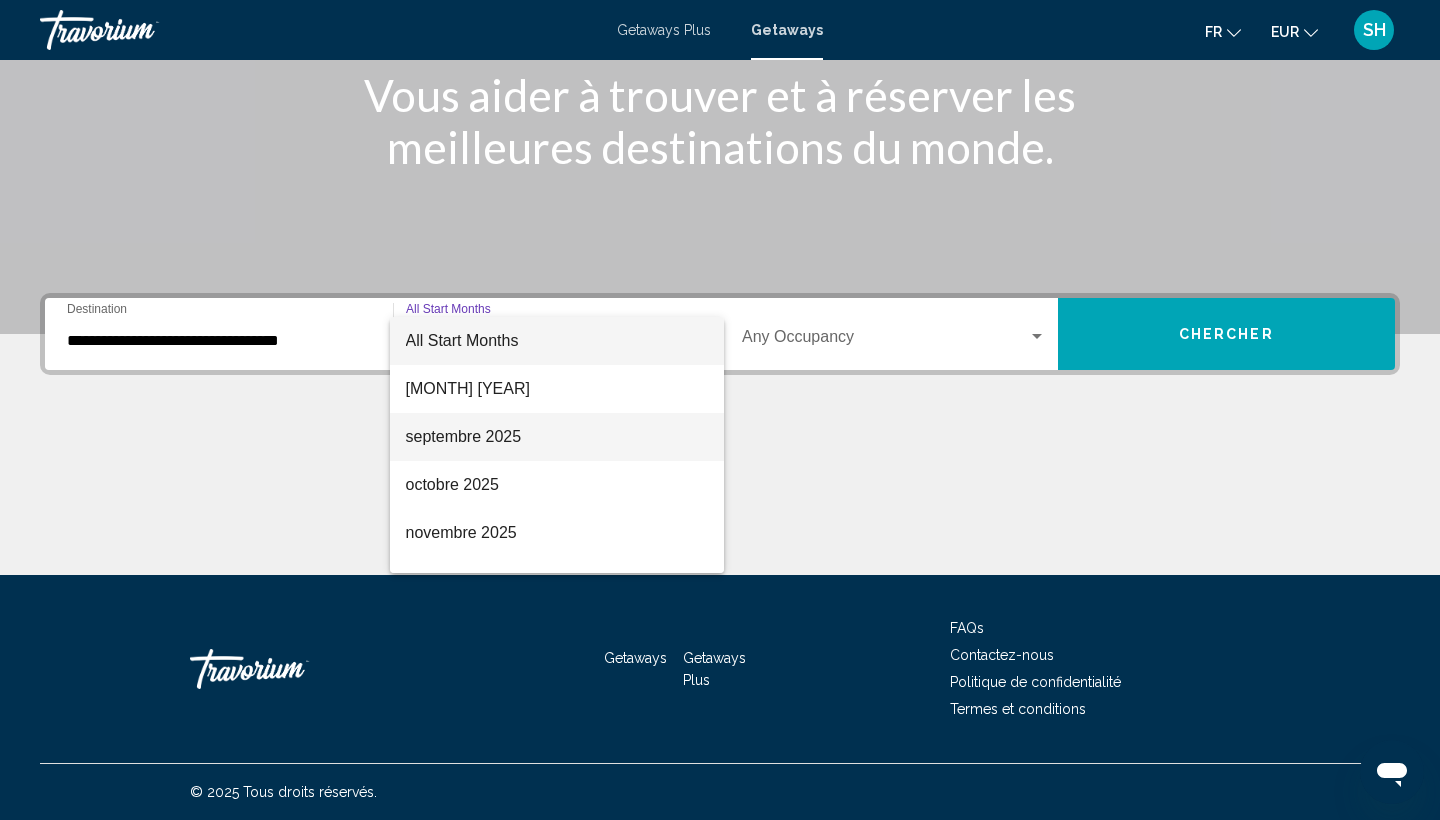 click on "septembre 2025" at bounding box center [557, 437] 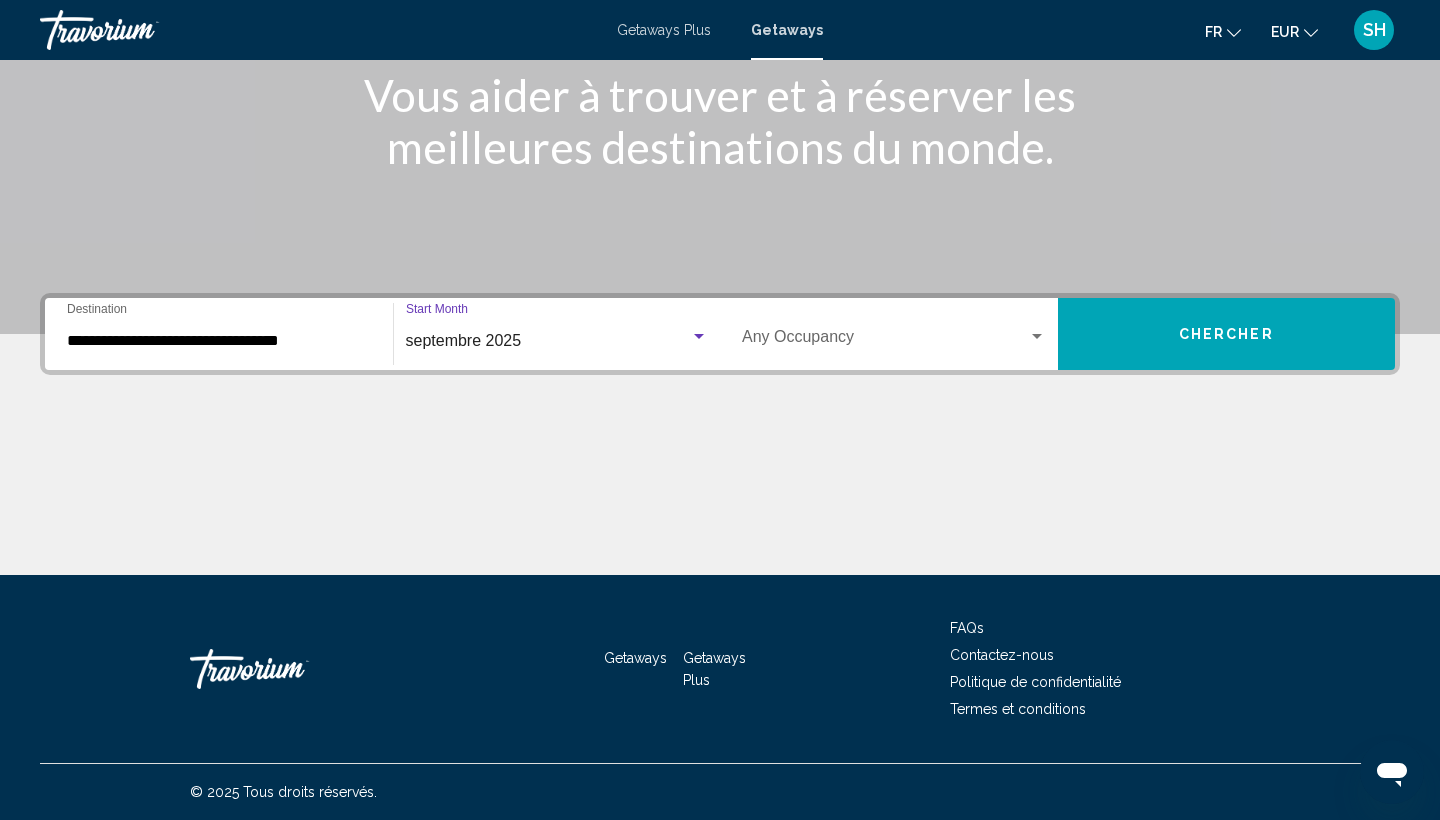 click on "Occupancy Any Occupancy" at bounding box center (894, 334) 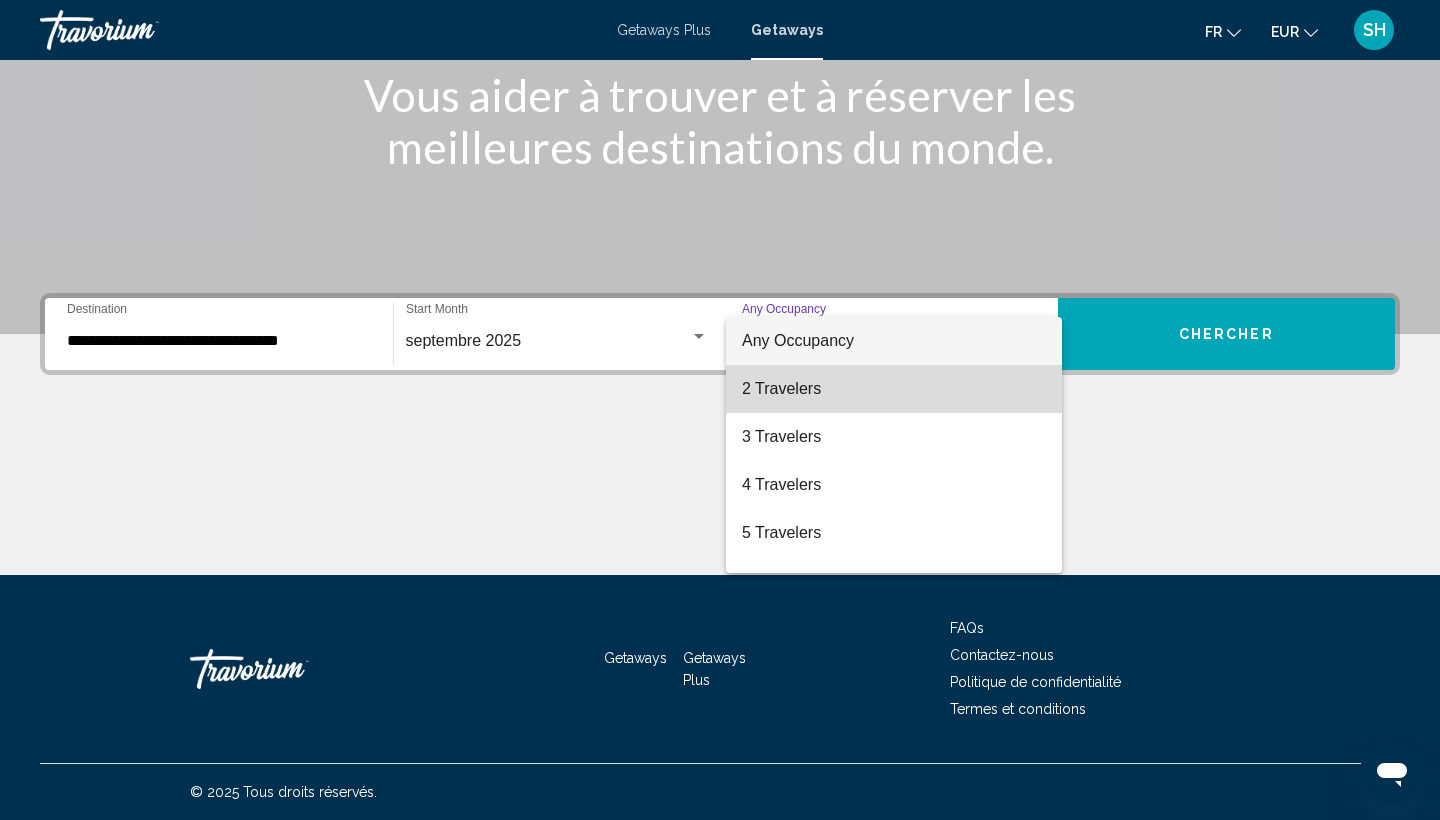 click on "2 Travelers" at bounding box center (894, 389) 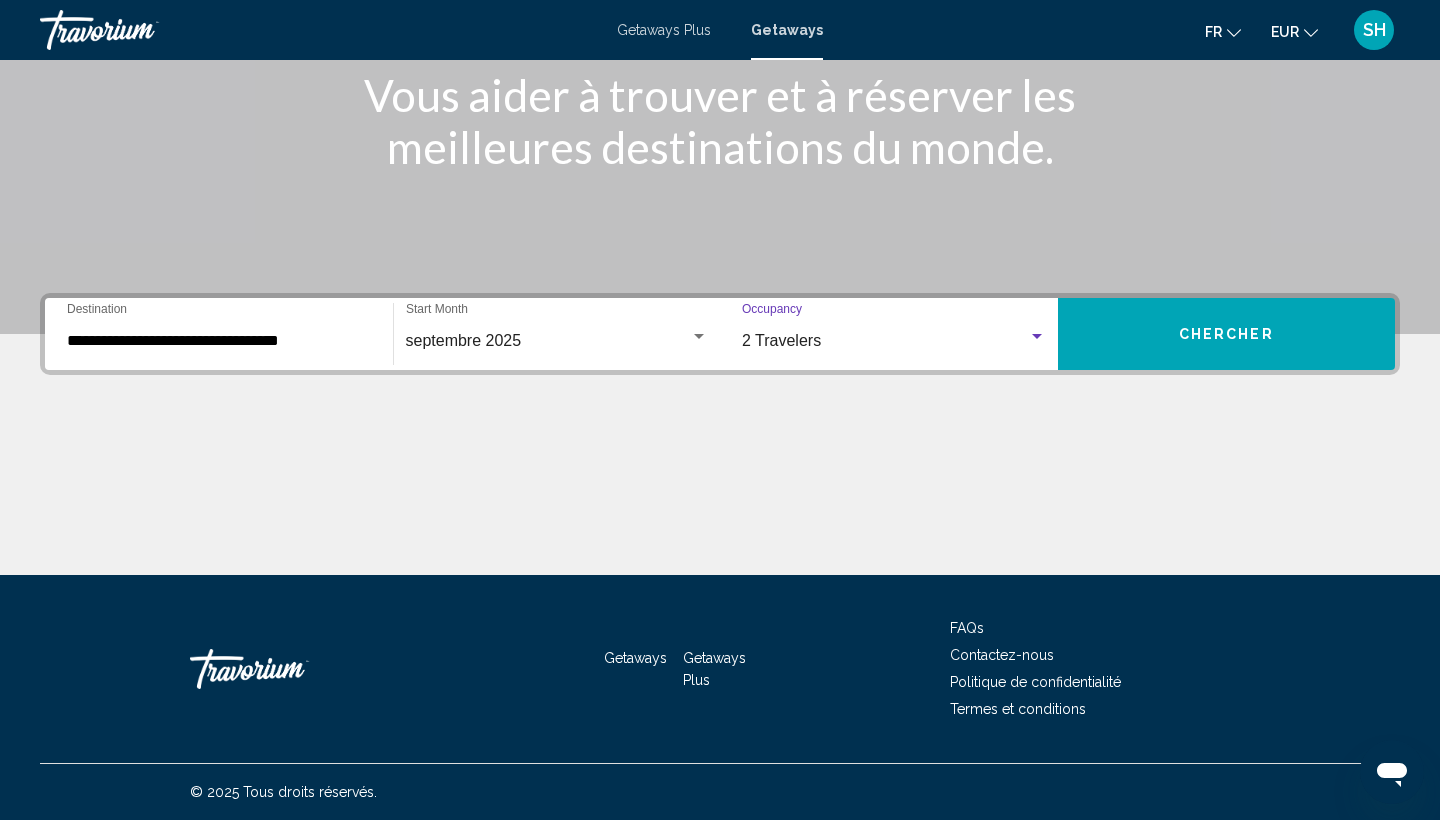 click on "Chercher" at bounding box center [1227, 334] 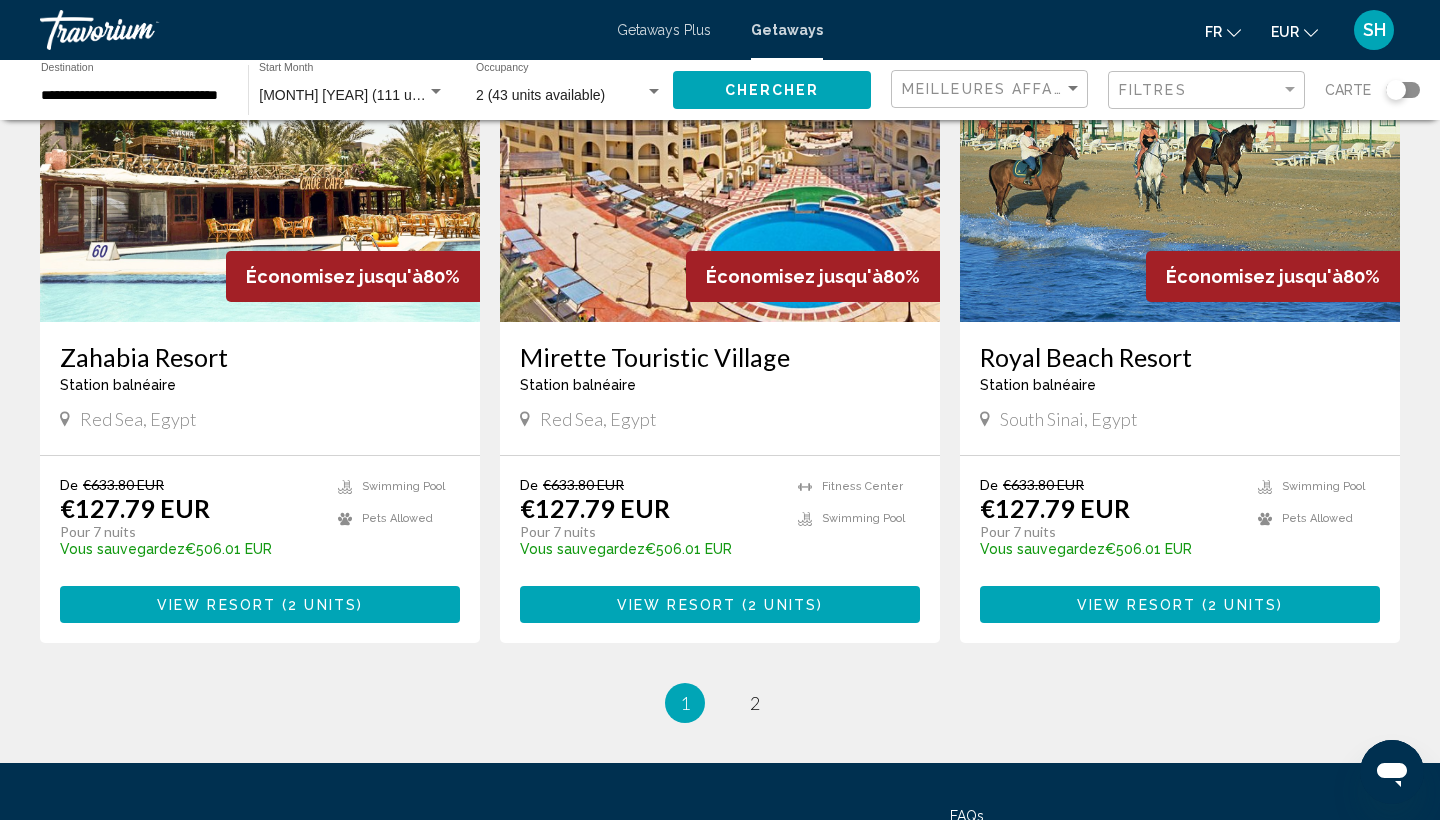 scroll, scrollTop: 2259, scrollLeft: 0, axis: vertical 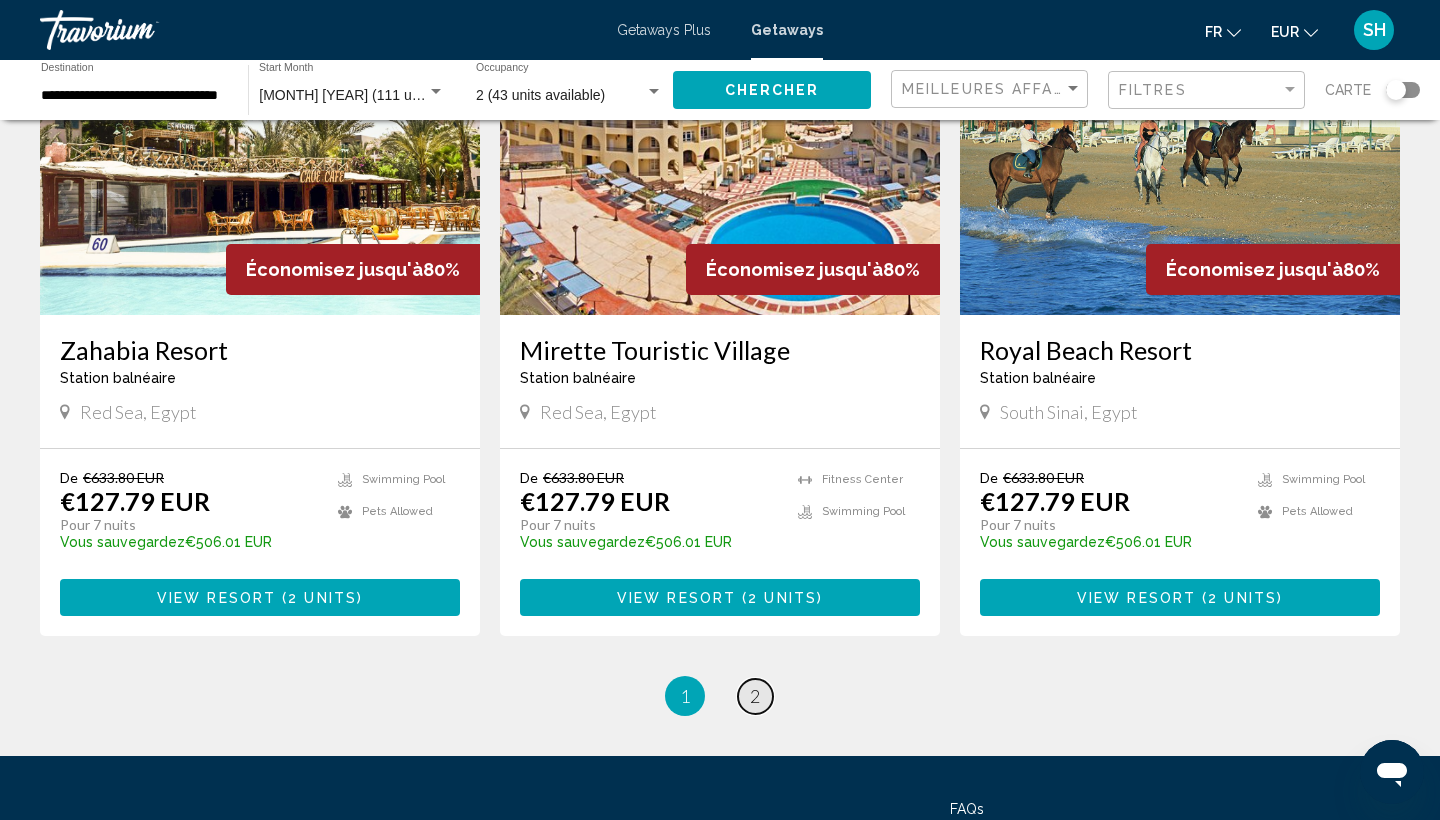 click on "2" at bounding box center (755, 696) 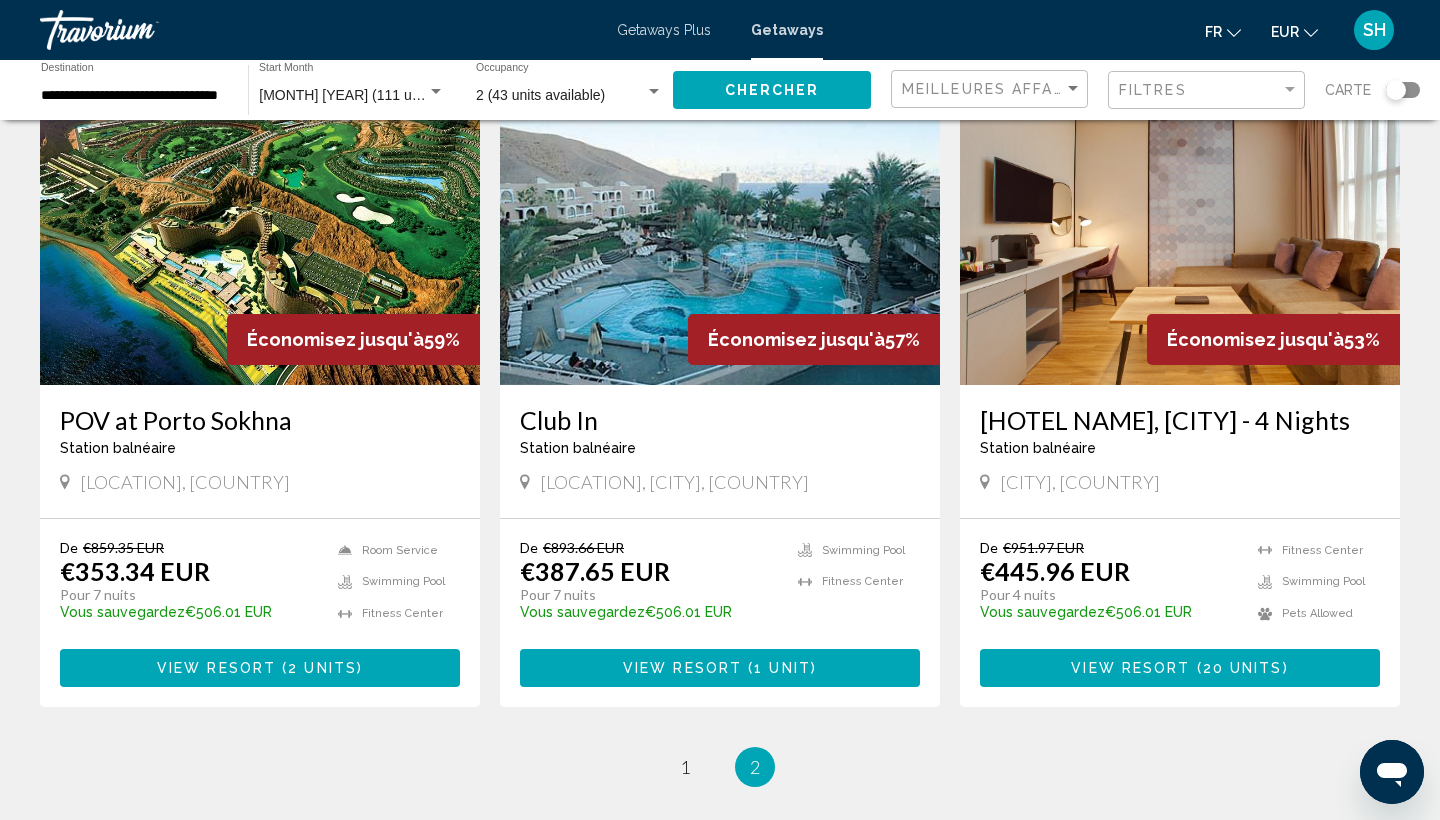 scroll, scrollTop: 902, scrollLeft: 0, axis: vertical 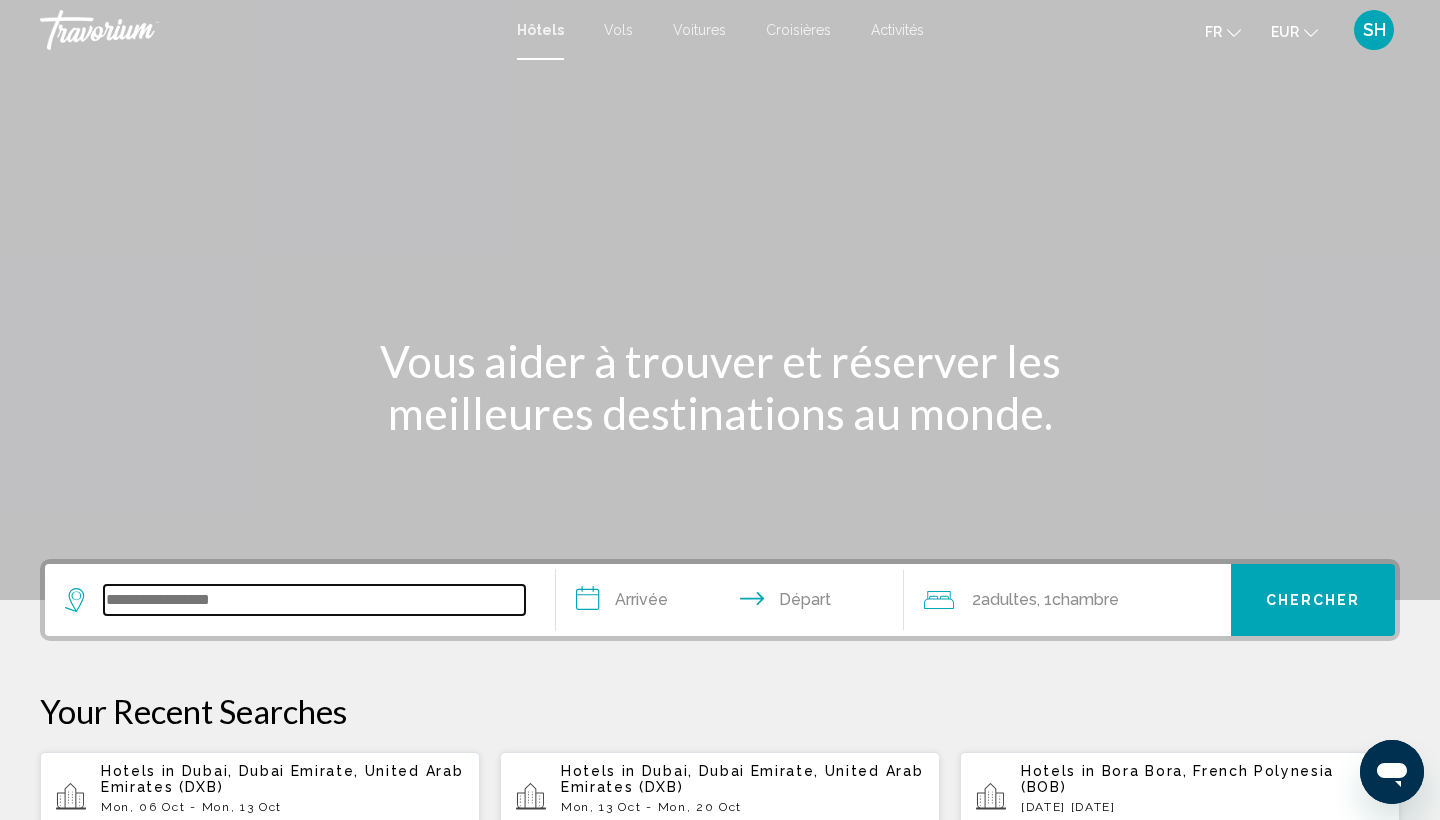 click at bounding box center (314, 600) 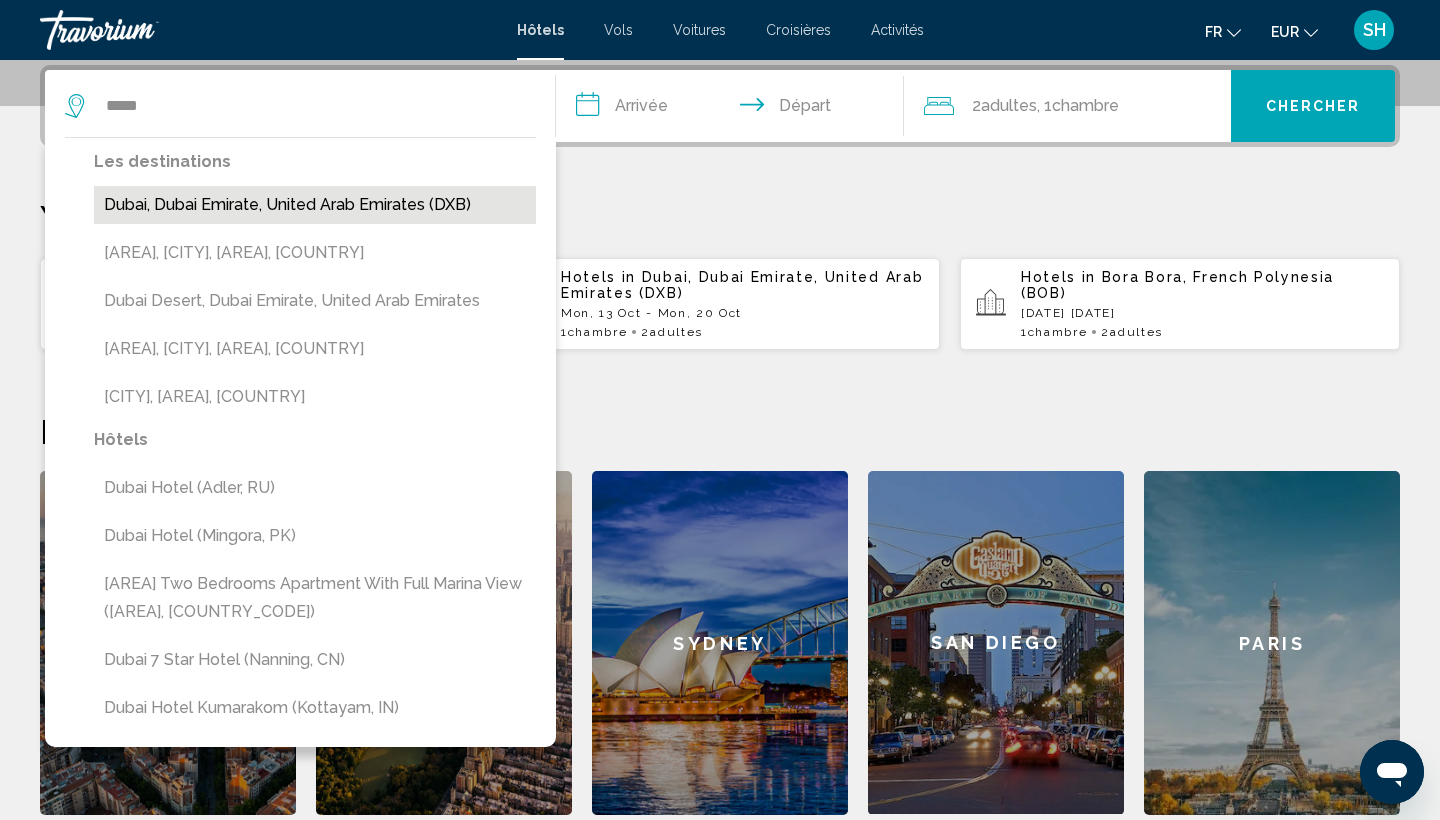 click on "Dubai, Dubai Emirate, United Arab Emirates (DXB)" at bounding box center (315, 205) 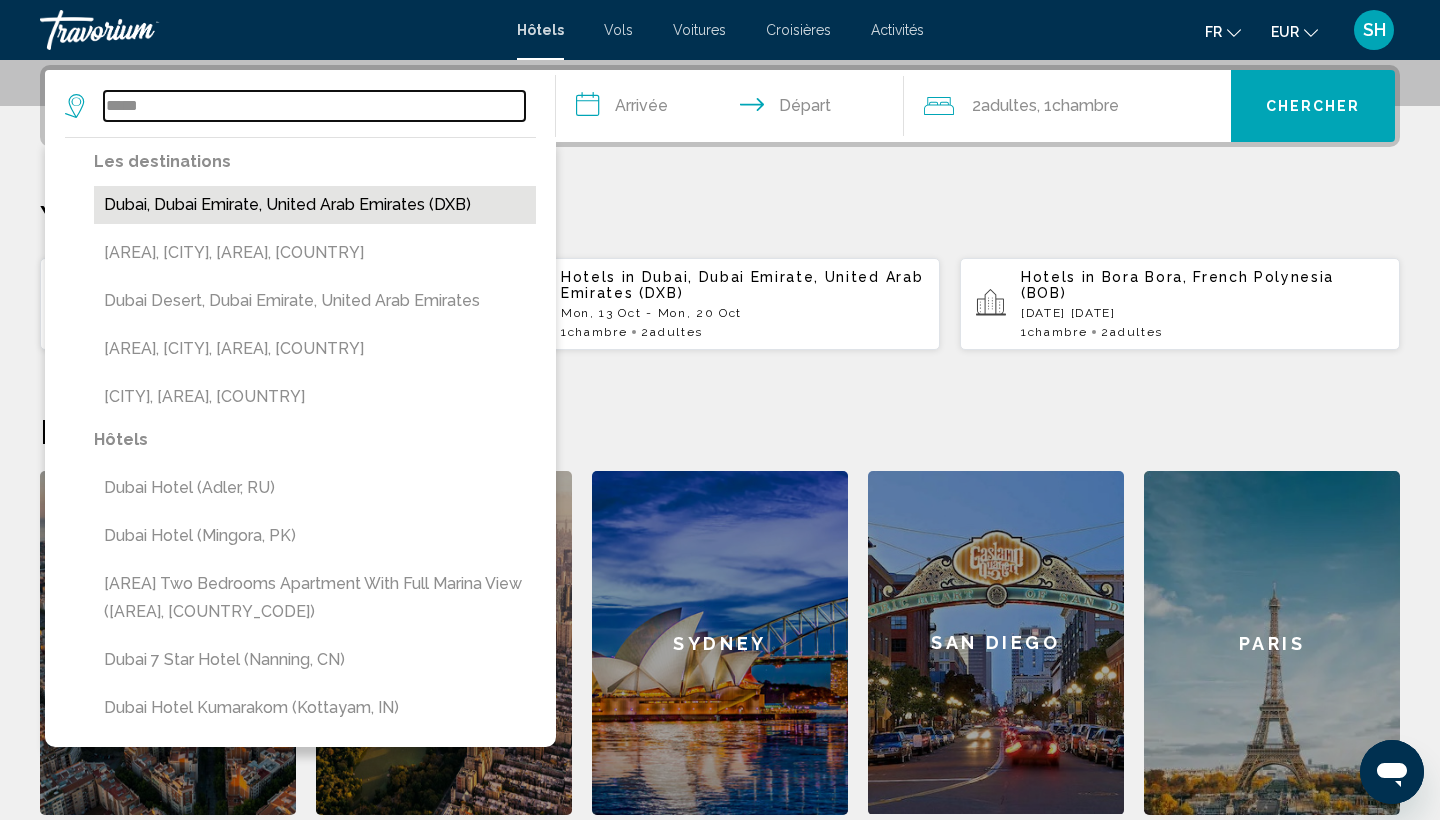 type on "**********" 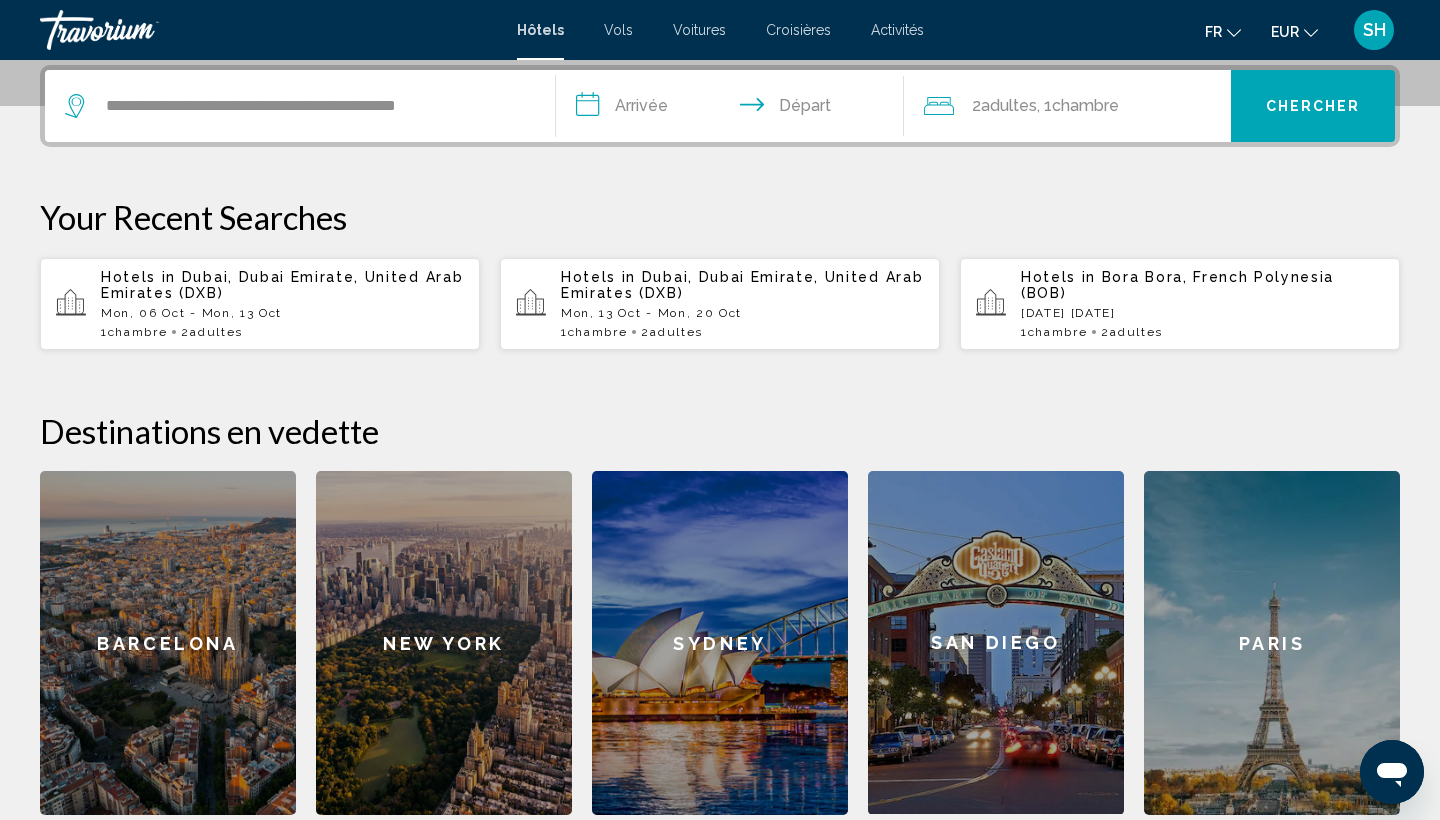click on "**********" at bounding box center (734, 109) 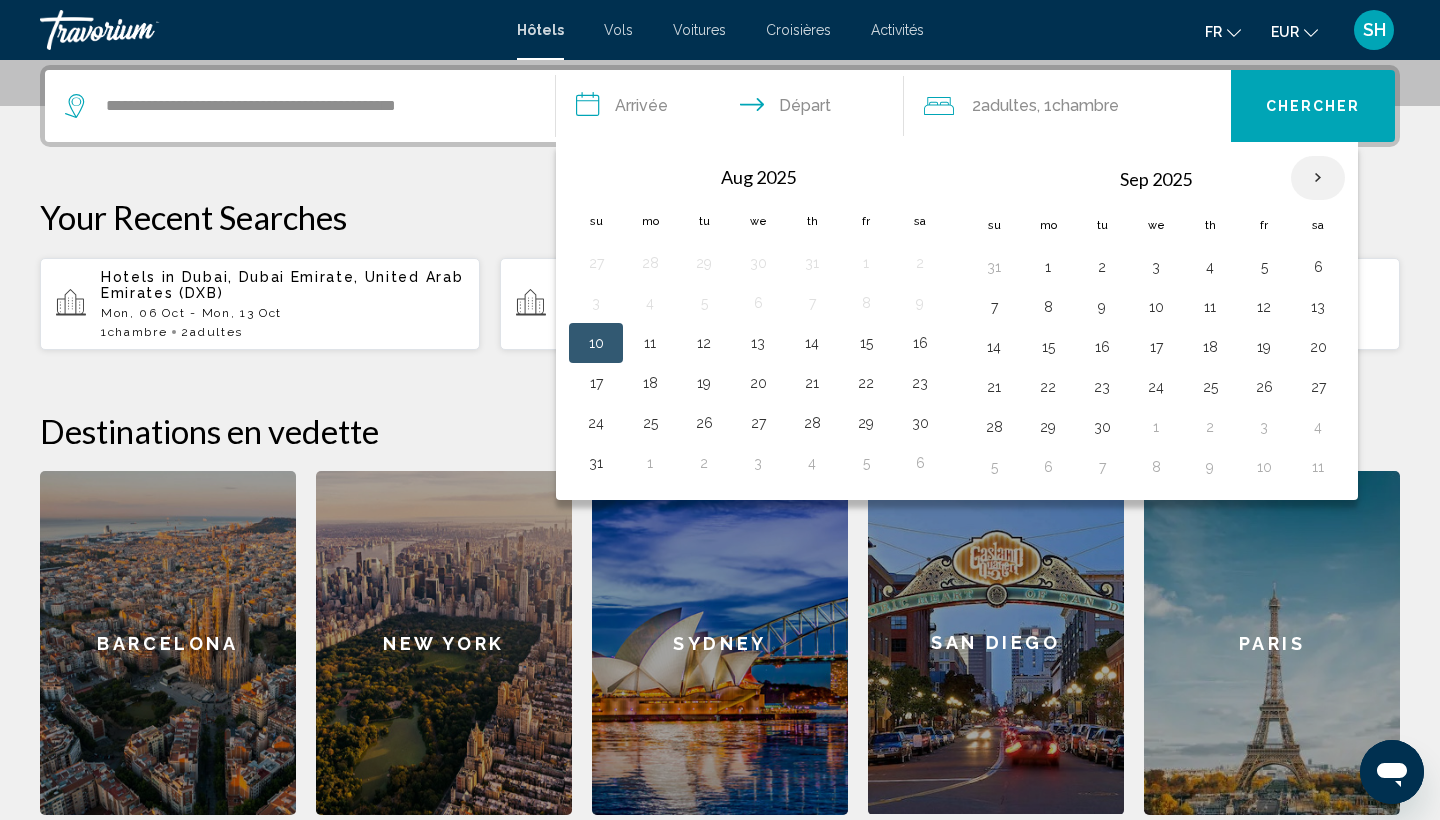 click at bounding box center (1318, 178) 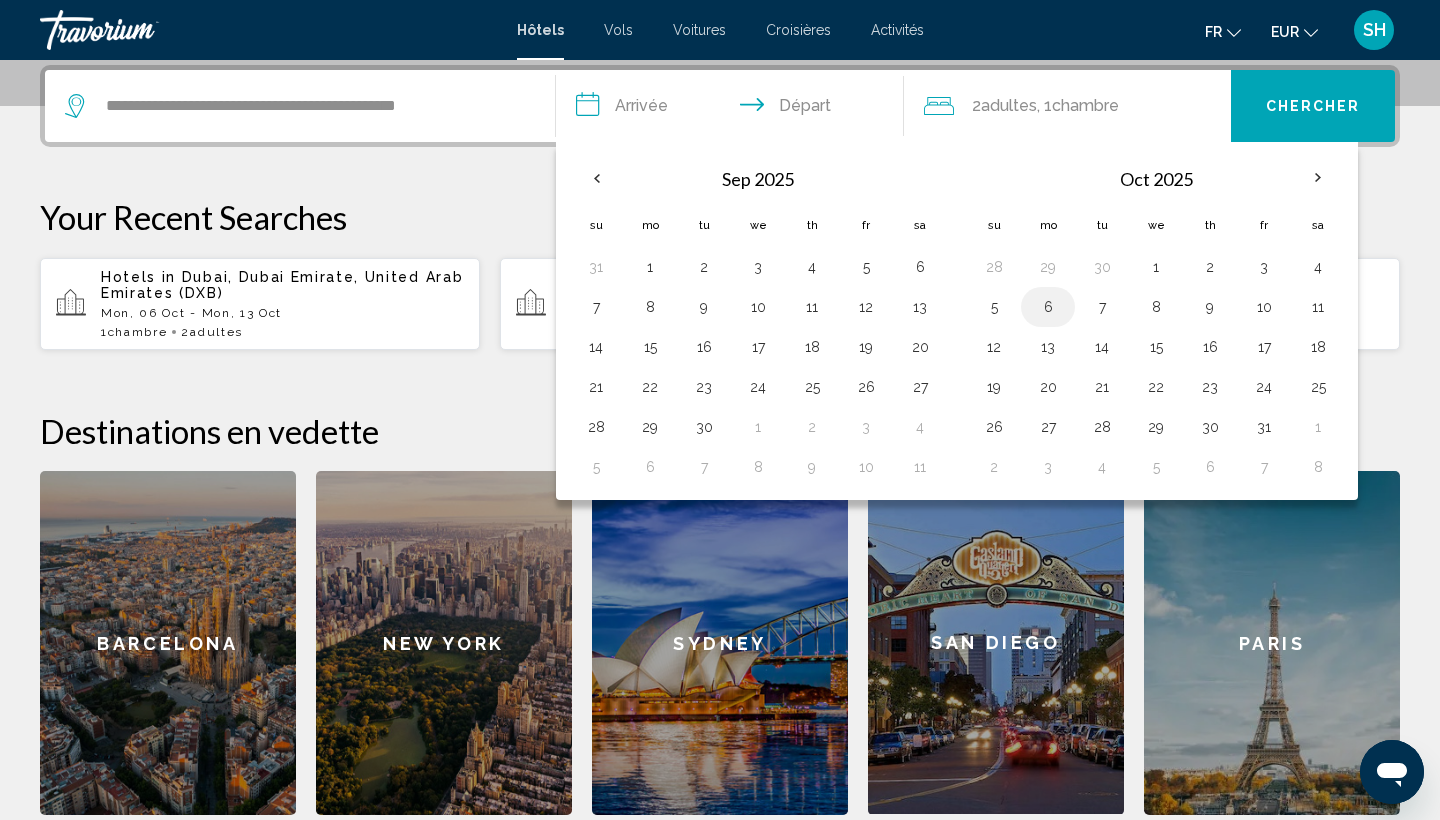 click on "6" at bounding box center [1048, 307] 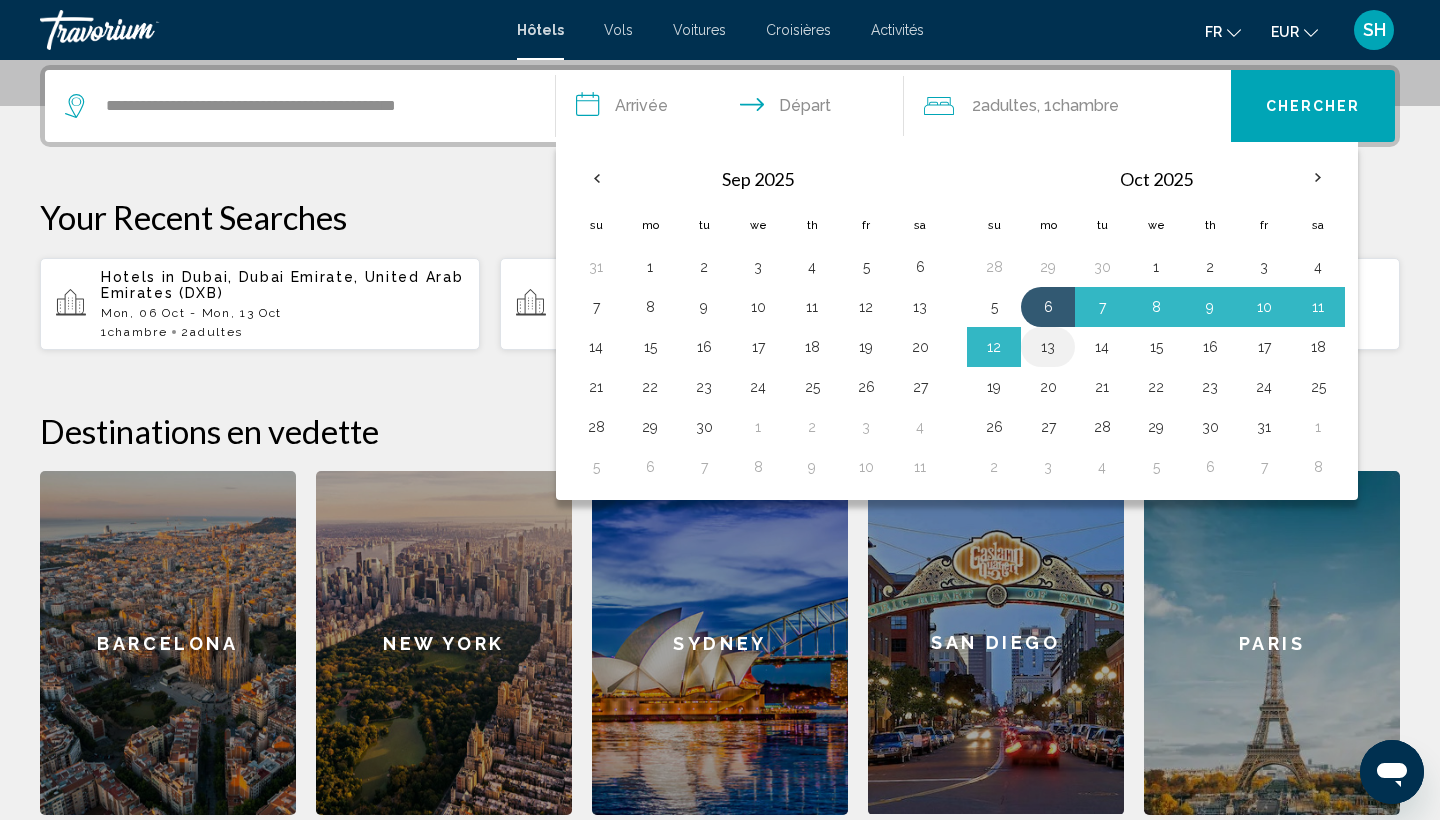 click on "13" at bounding box center (1048, 347) 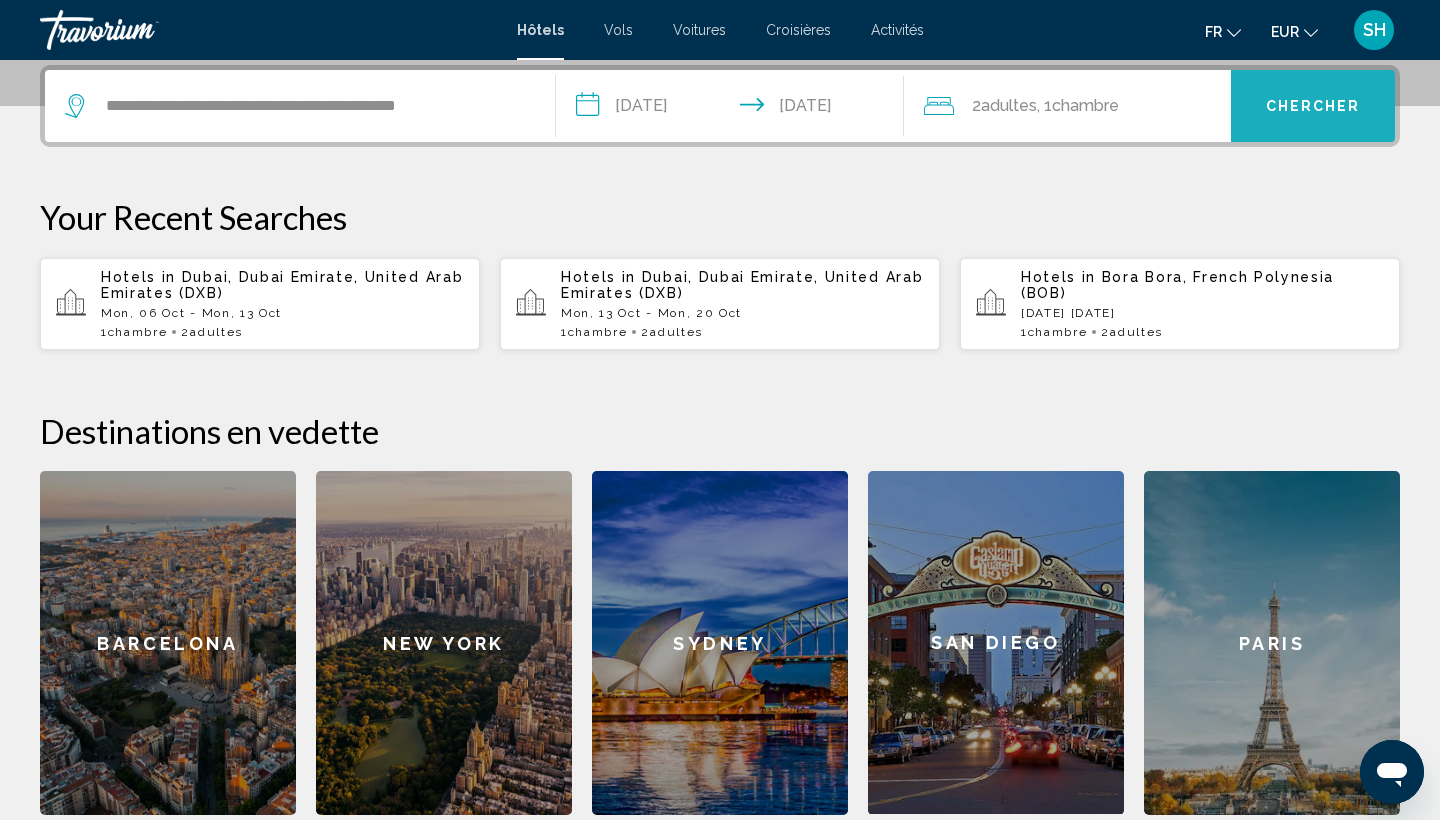 click on "Chercher" at bounding box center (1313, 106) 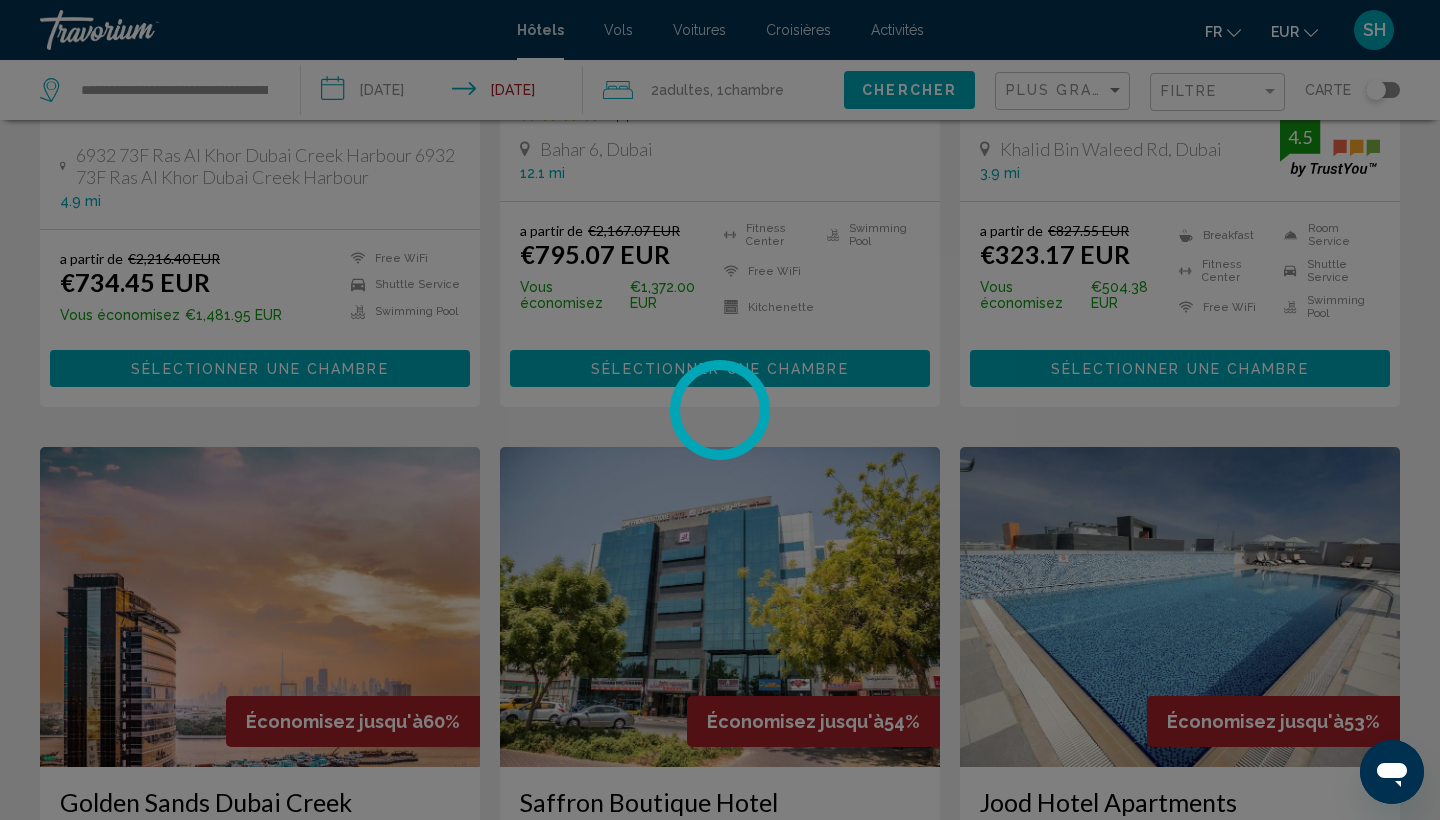 scroll, scrollTop: 0, scrollLeft: 0, axis: both 